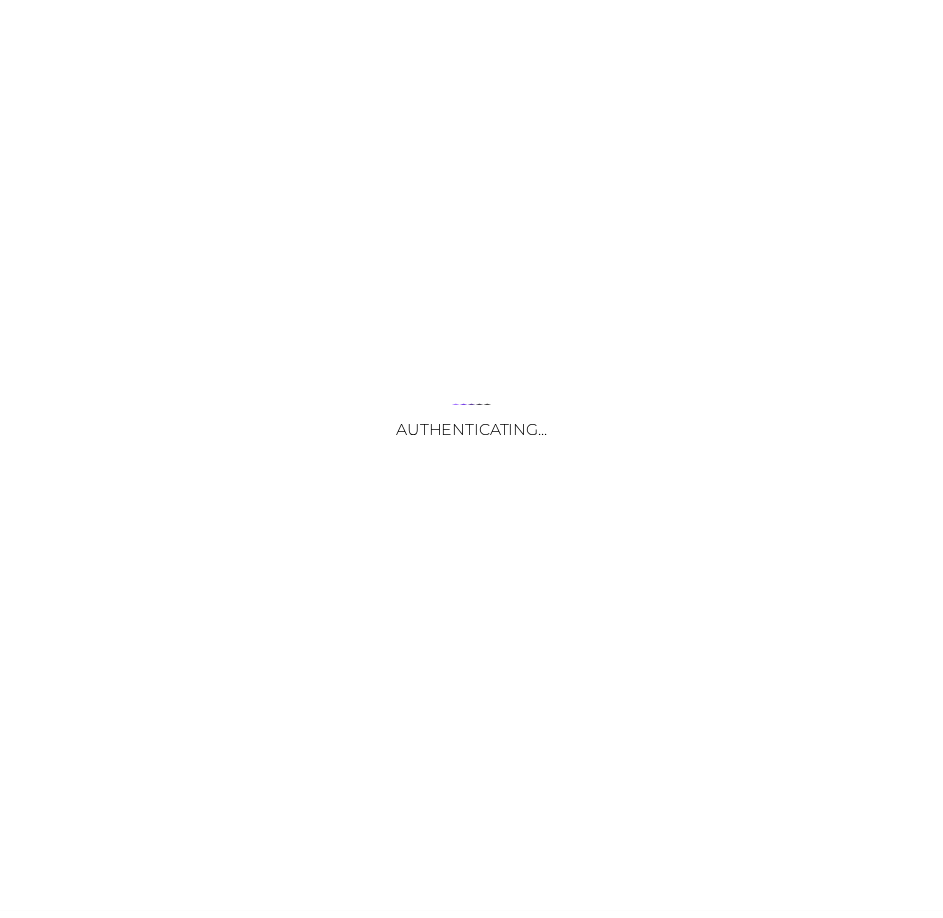 scroll, scrollTop: 0, scrollLeft: 0, axis: both 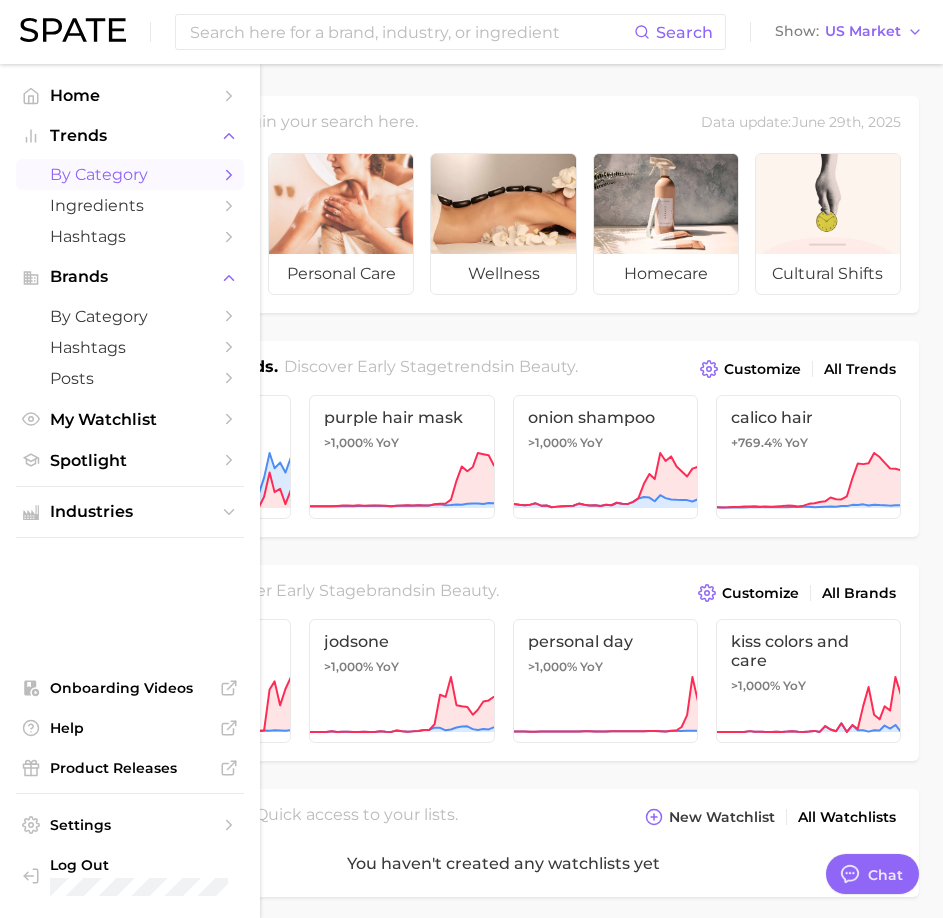 click on "by Category" at bounding box center [130, 174] 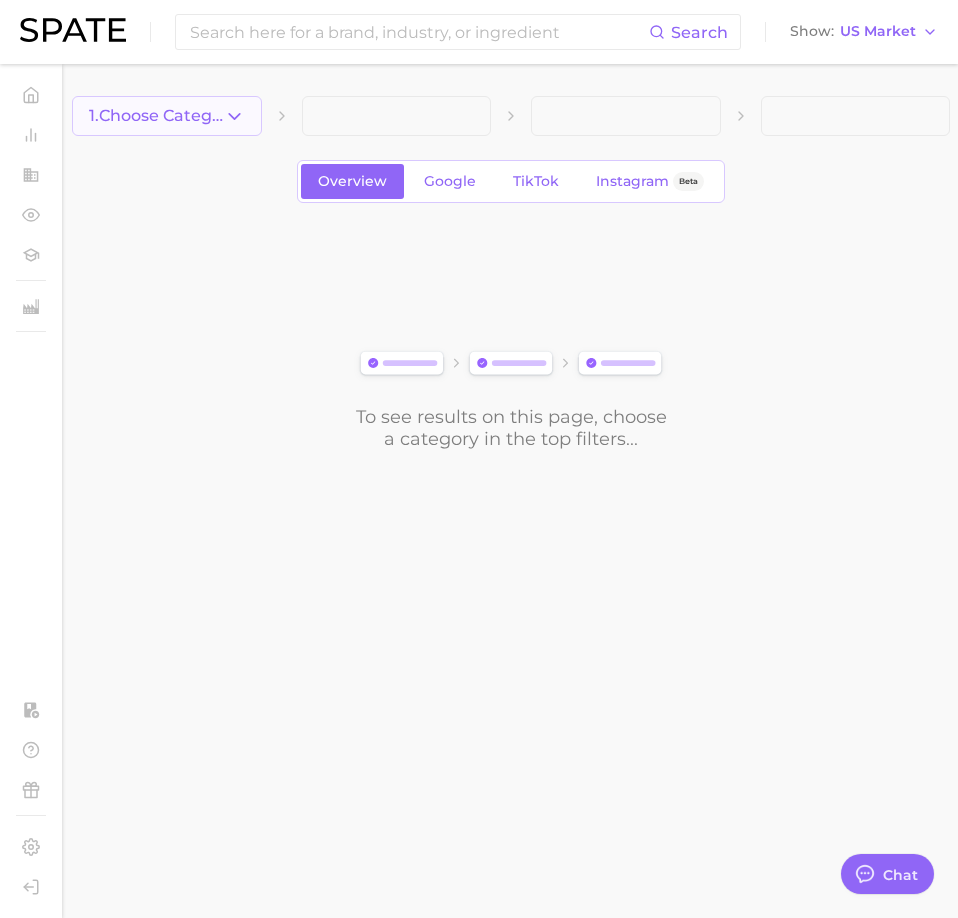 click 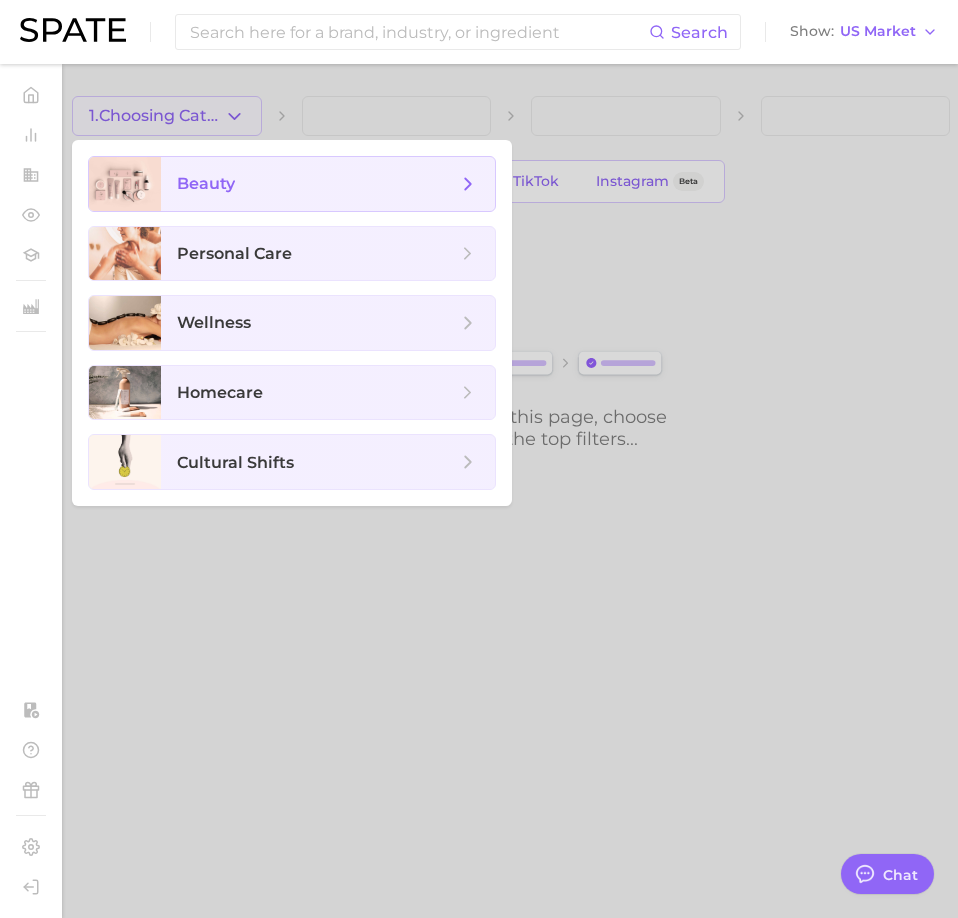click on "beauty" at bounding box center (206, 183) 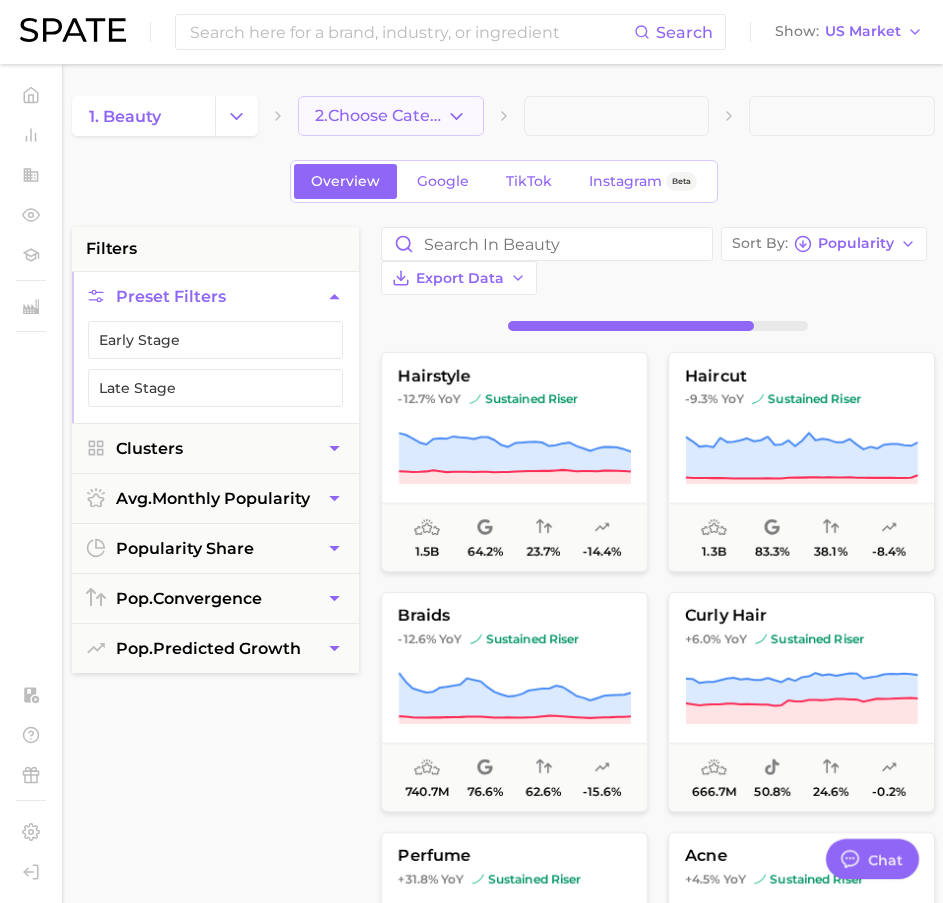 click 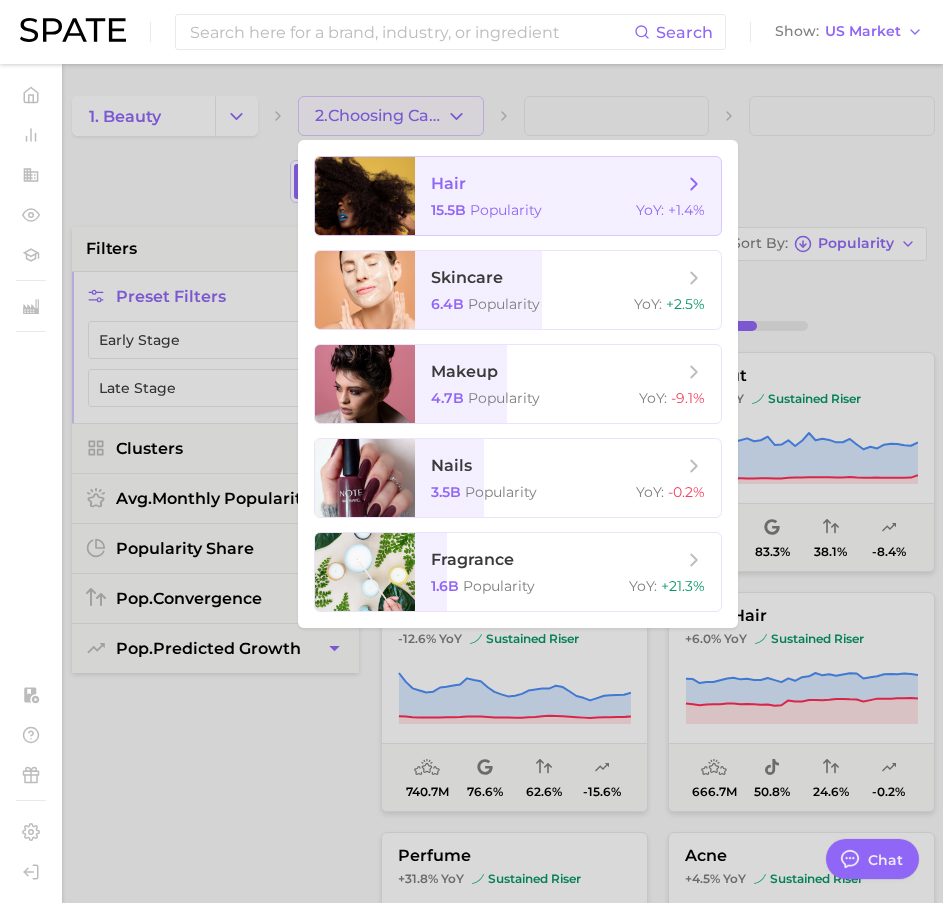 click on "hair 15.5b   Popularity YoY :   +1.4%" at bounding box center [568, 196] 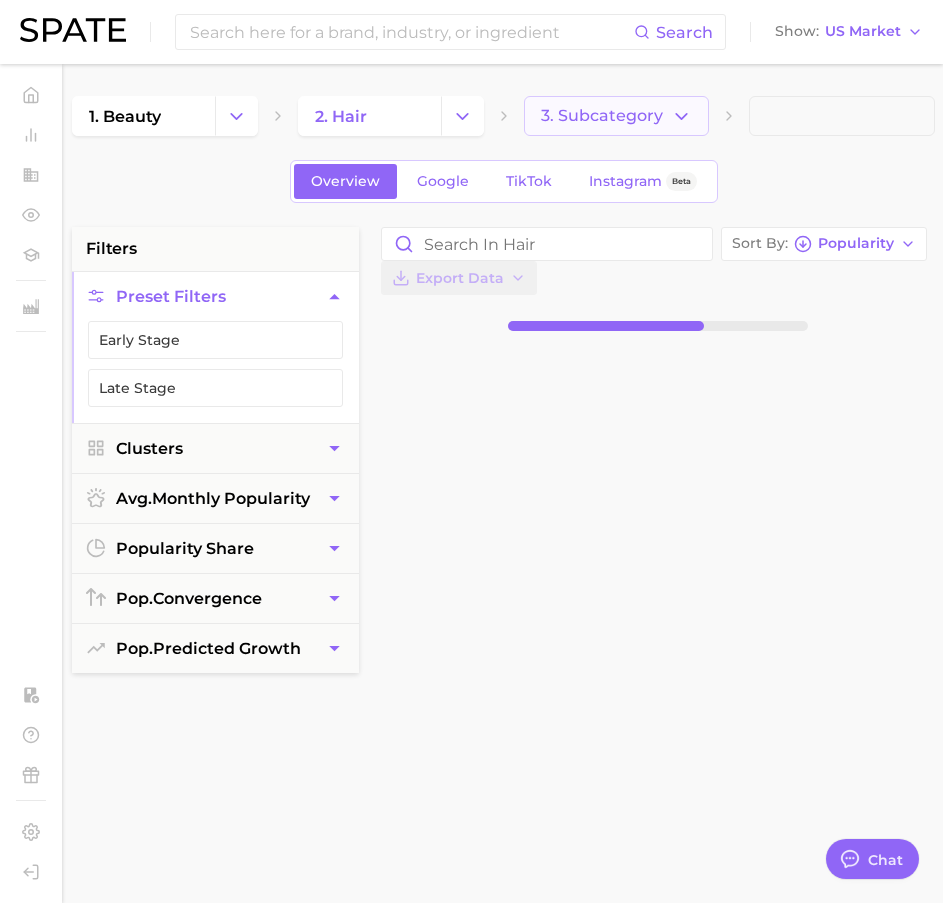 click on "3. Subcategory" at bounding box center [602, 116] 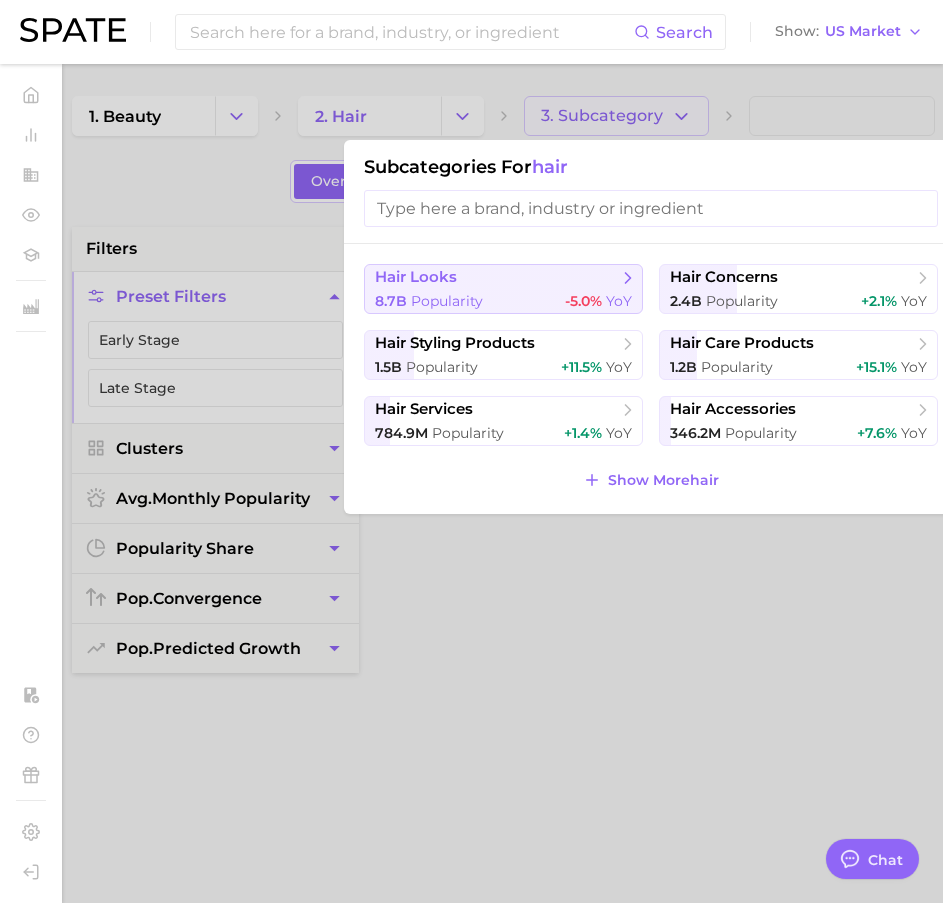 click on "8.7b   Popularity -5.0%   YoY" at bounding box center [503, 301] 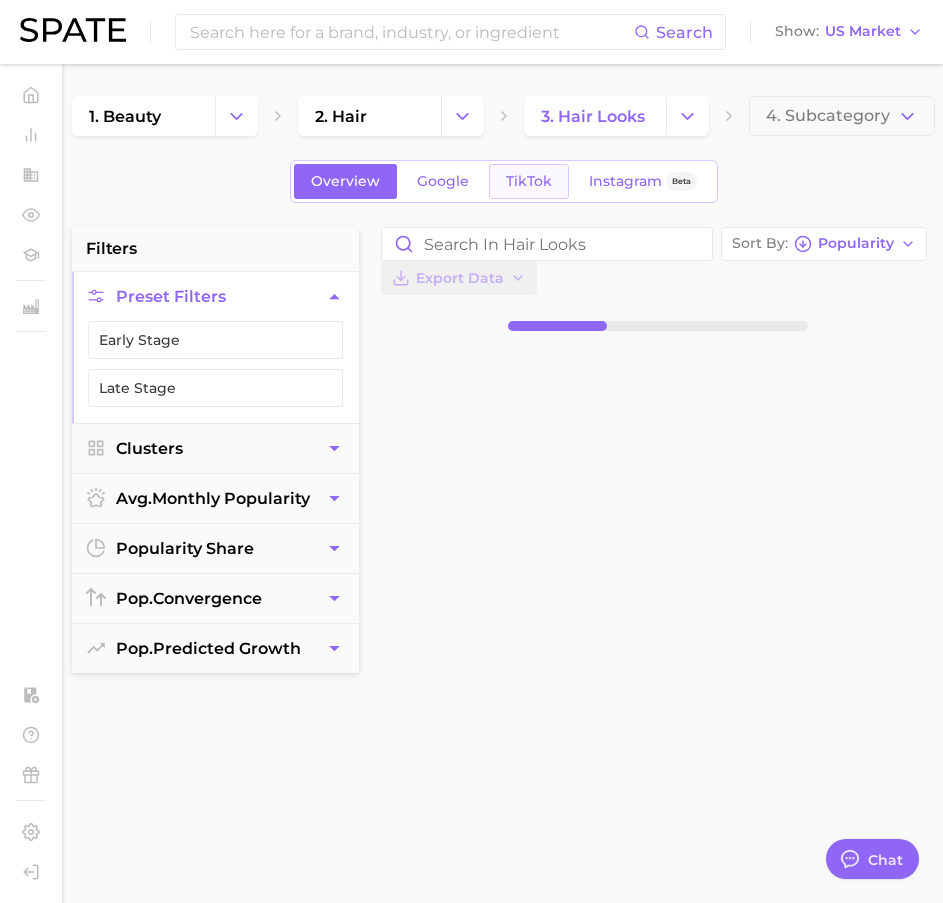 click on "TikTok" at bounding box center [529, 181] 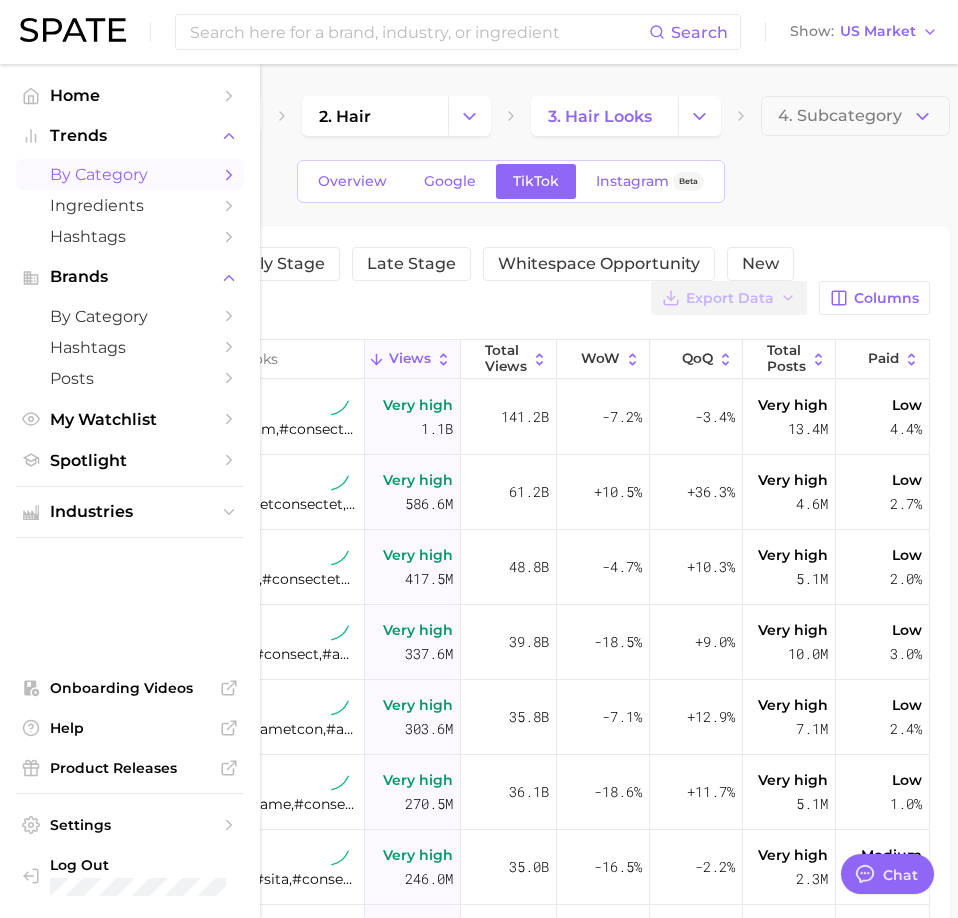 type on "x" 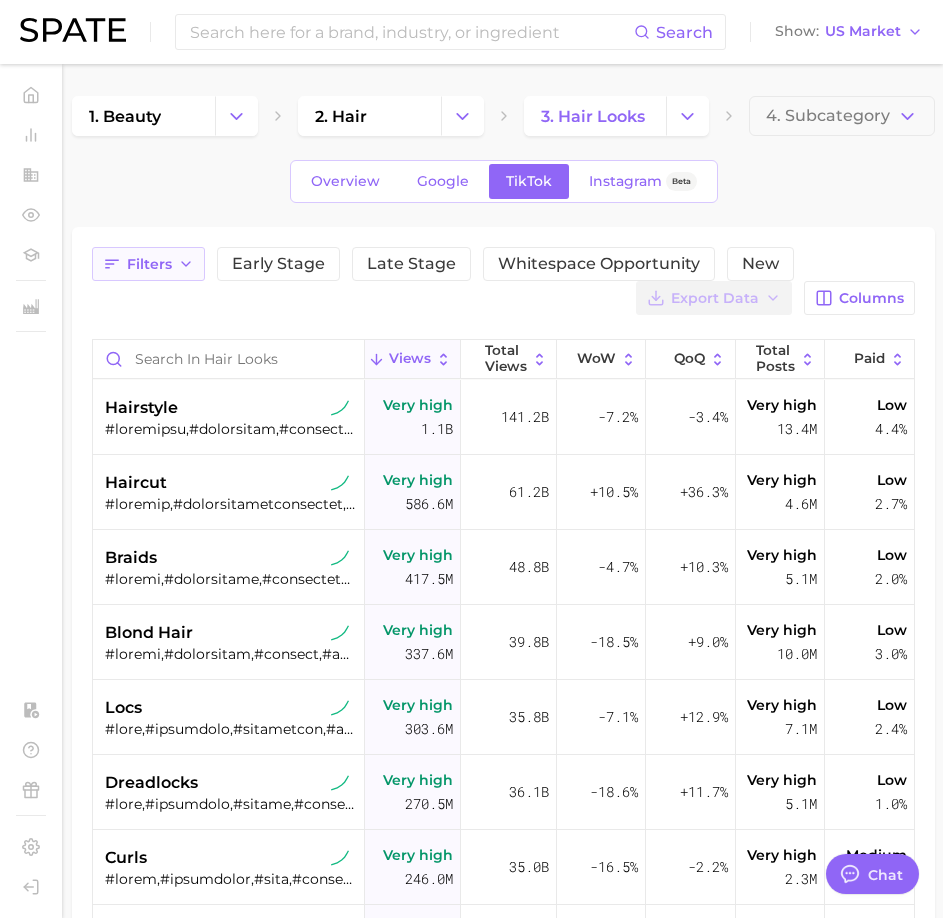 click on "Filters" at bounding box center [149, 264] 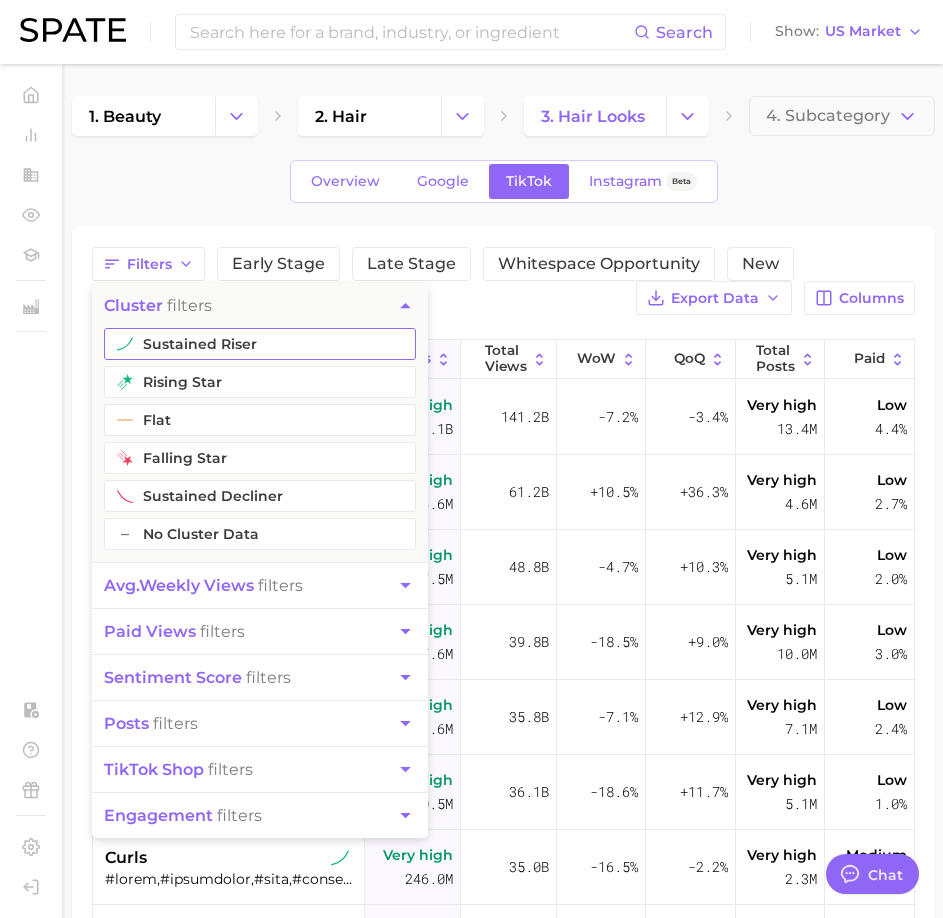 click on "sustained riser" at bounding box center (260, 344) 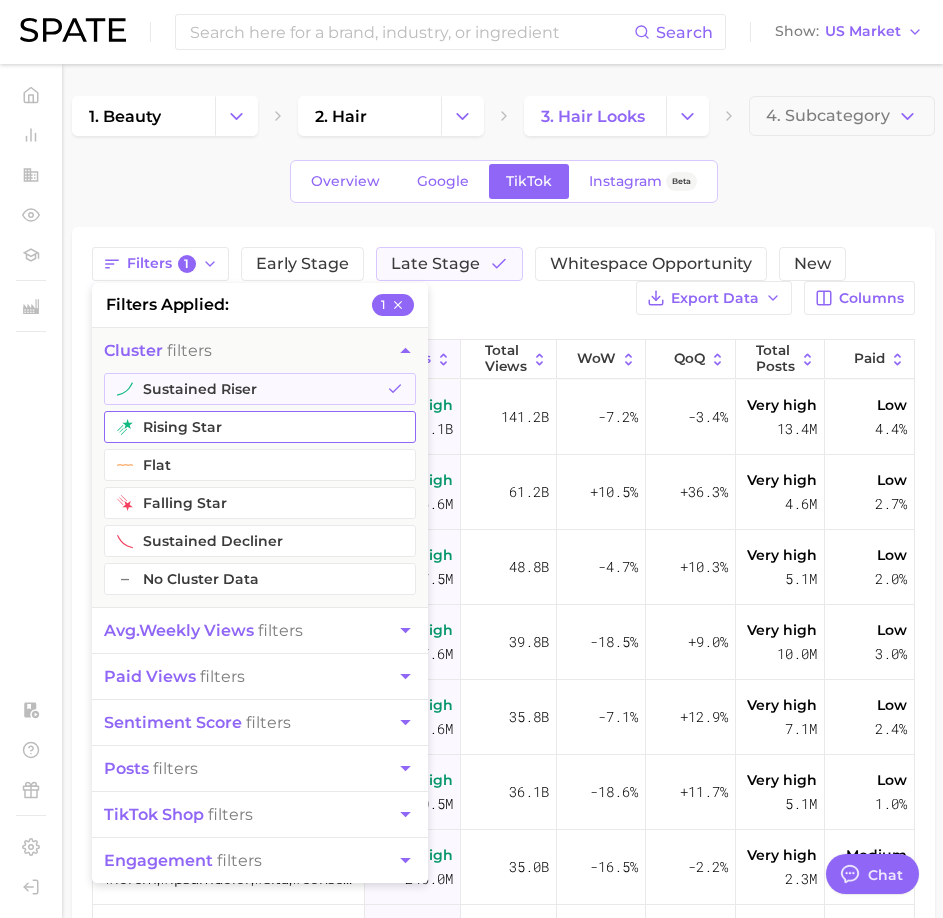 click on "rising star" at bounding box center [260, 427] 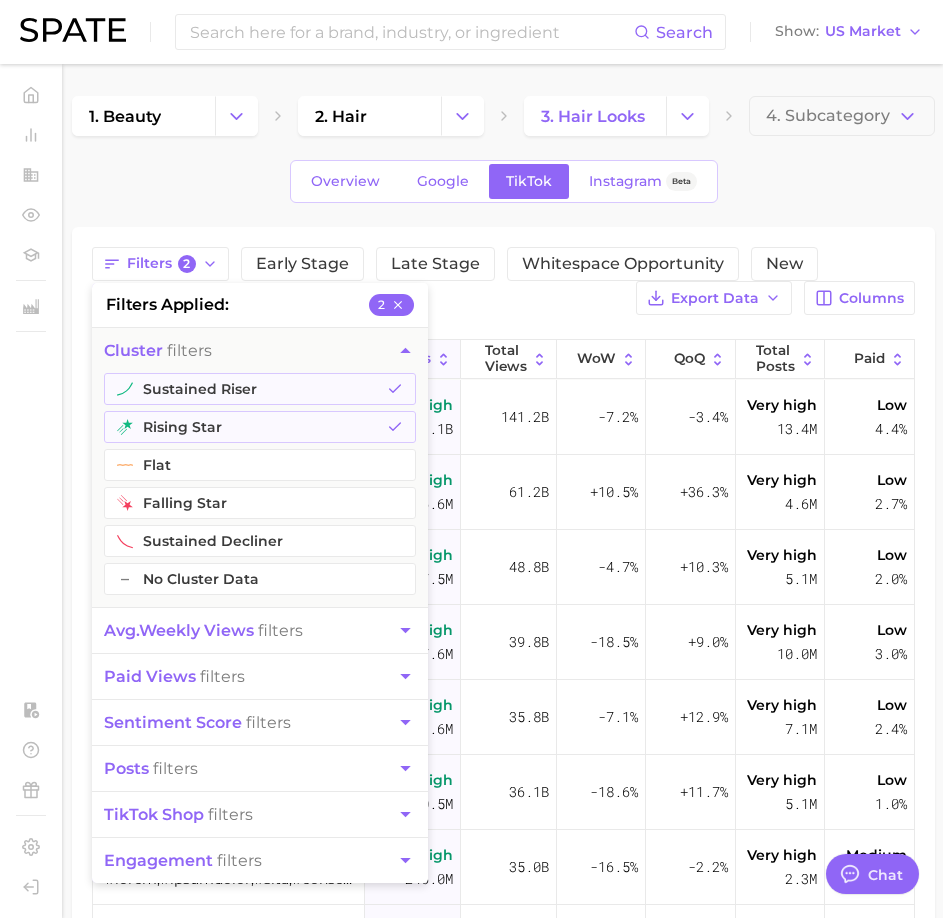 click on "avg.  weekly views" at bounding box center [179, 630] 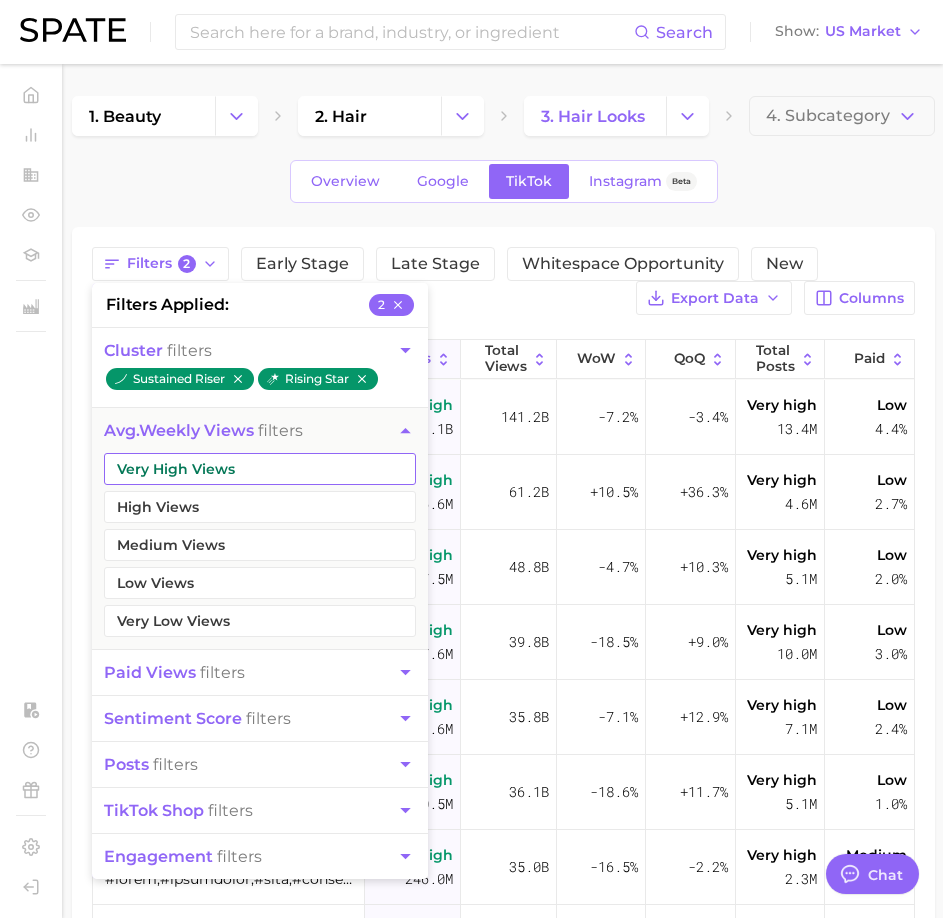 click on "Very High Views" at bounding box center [260, 469] 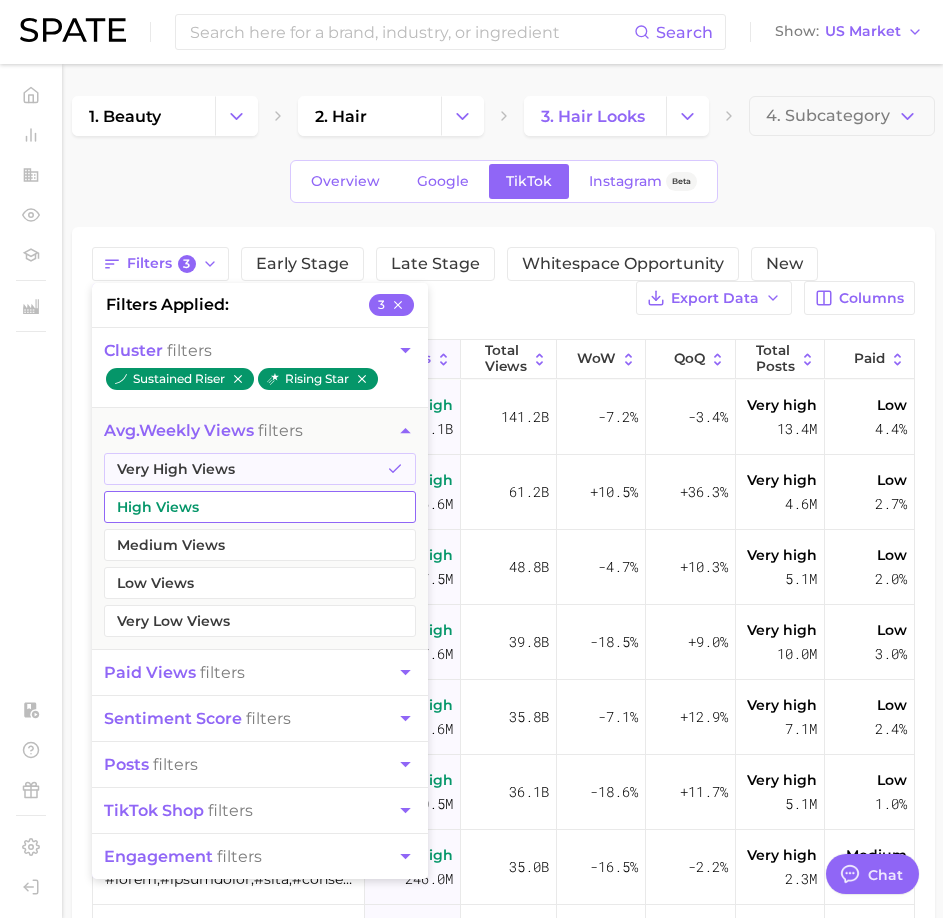 click on "High Views" at bounding box center [260, 507] 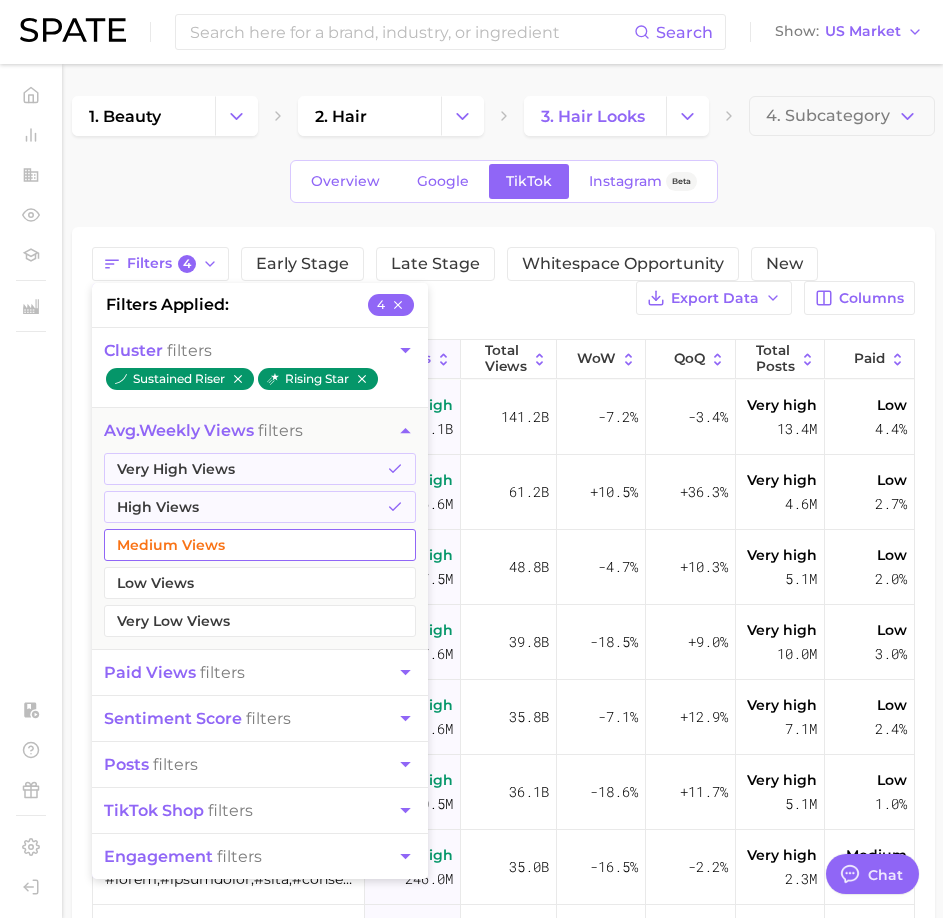 click on "Medium Views" at bounding box center (260, 545) 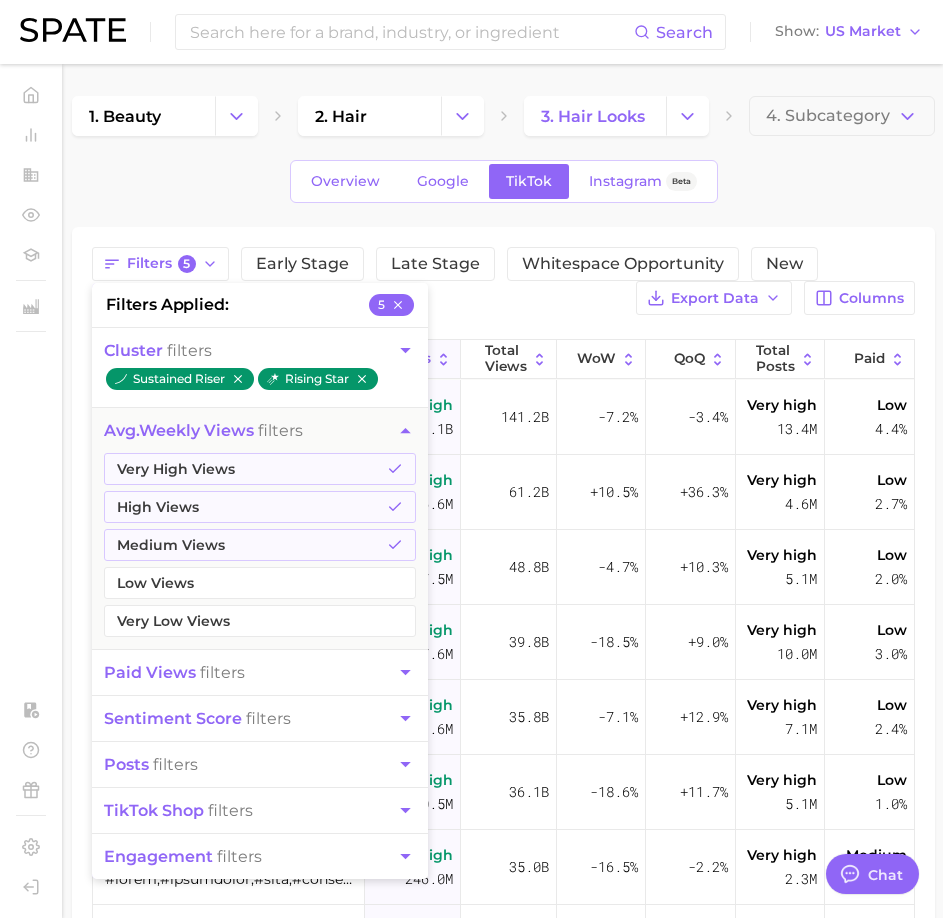 click on "Overview Google TikTok Instagram Beta" at bounding box center [503, 181] 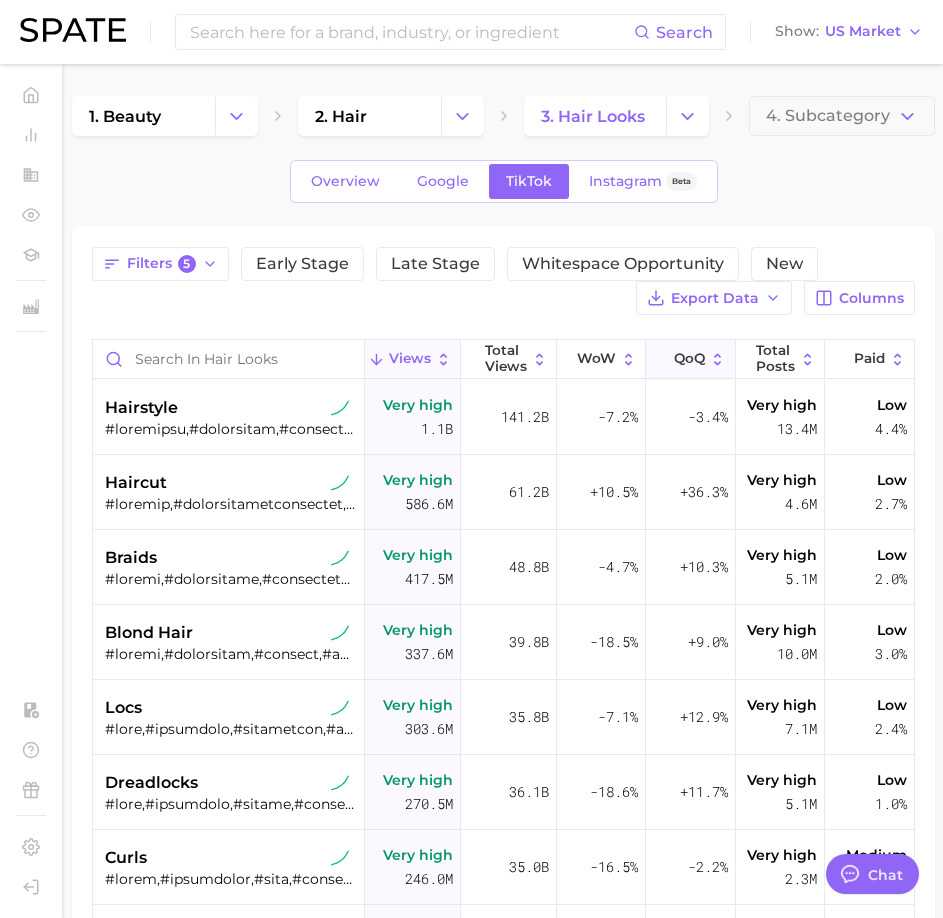 click on "QoQ" at bounding box center (690, 359) 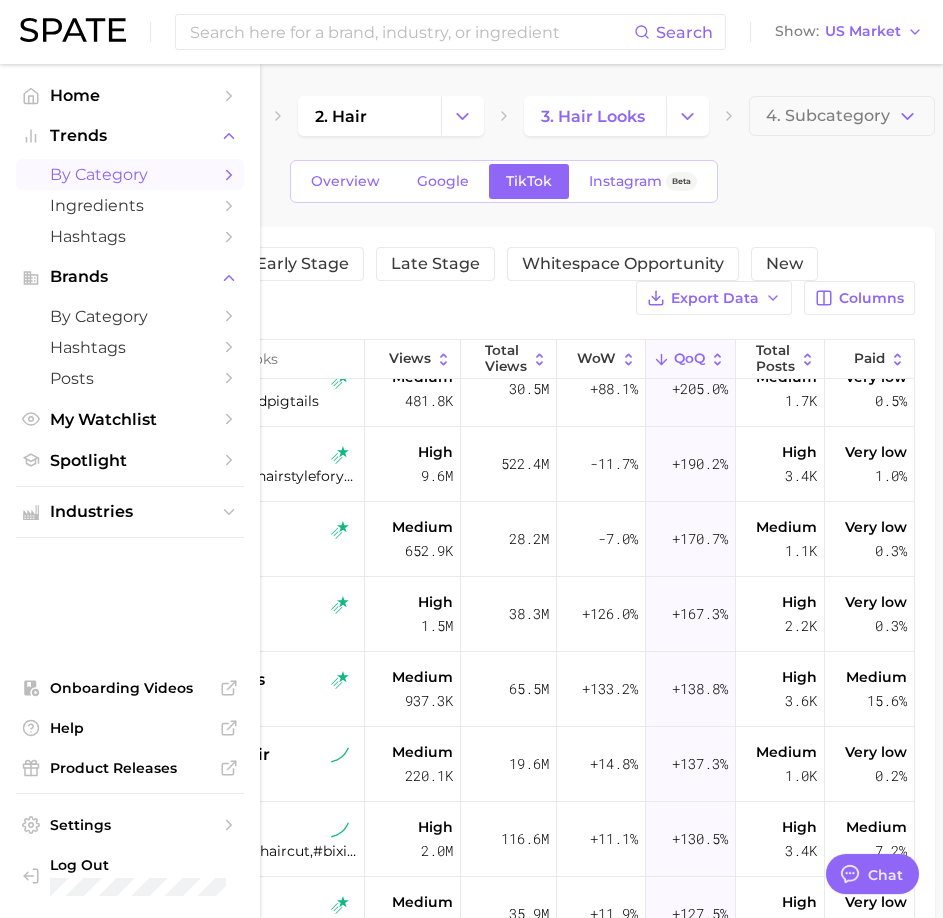 scroll, scrollTop: 479, scrollLeft: 0, axis: vertical 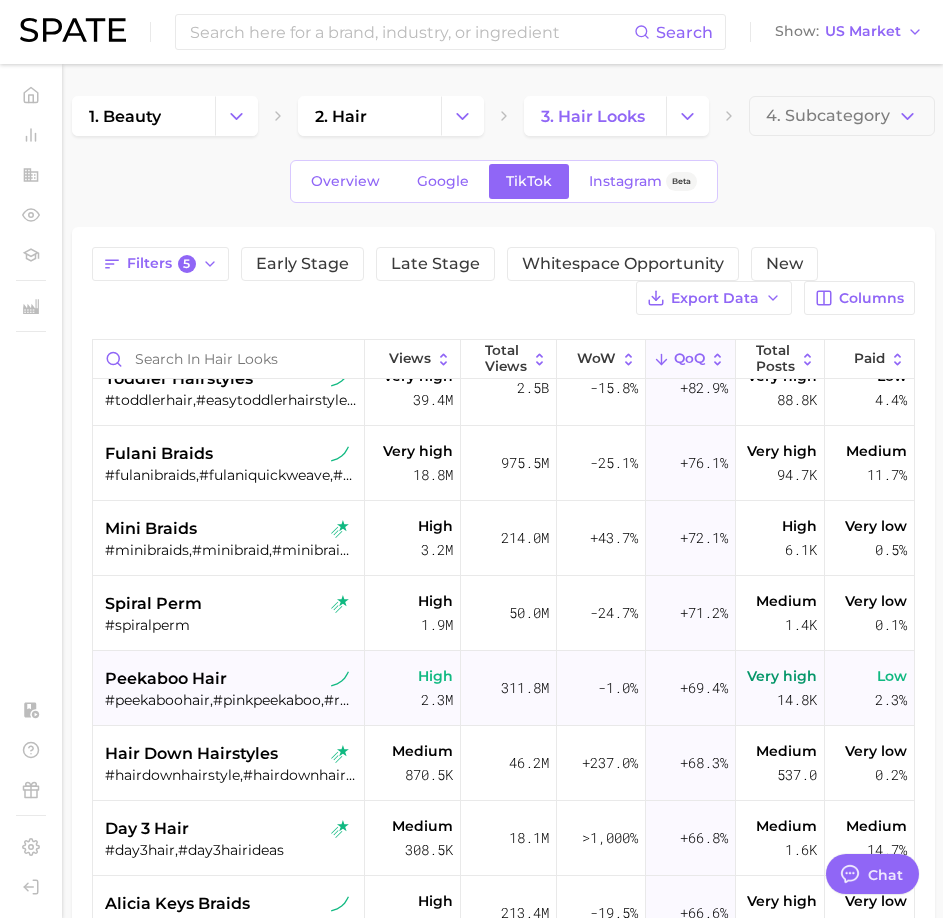 click on "#peekaboohair,#pinkpeekaboo,#redpeekaboo,#peakaboohair,#peekaboocolor,#peekaboohaircolor,#blondepeekaboo" at bounding box center (231, 700) 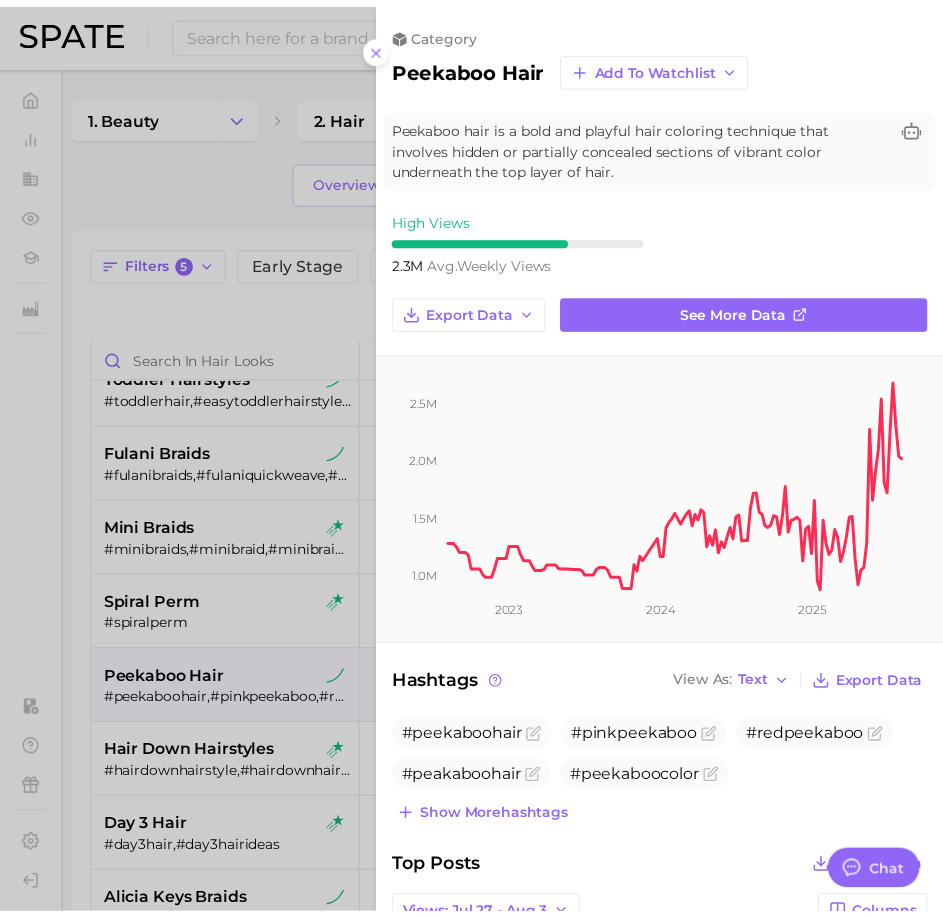 scroll, scrollTop: 0, scrollLeft: 0, axis: both 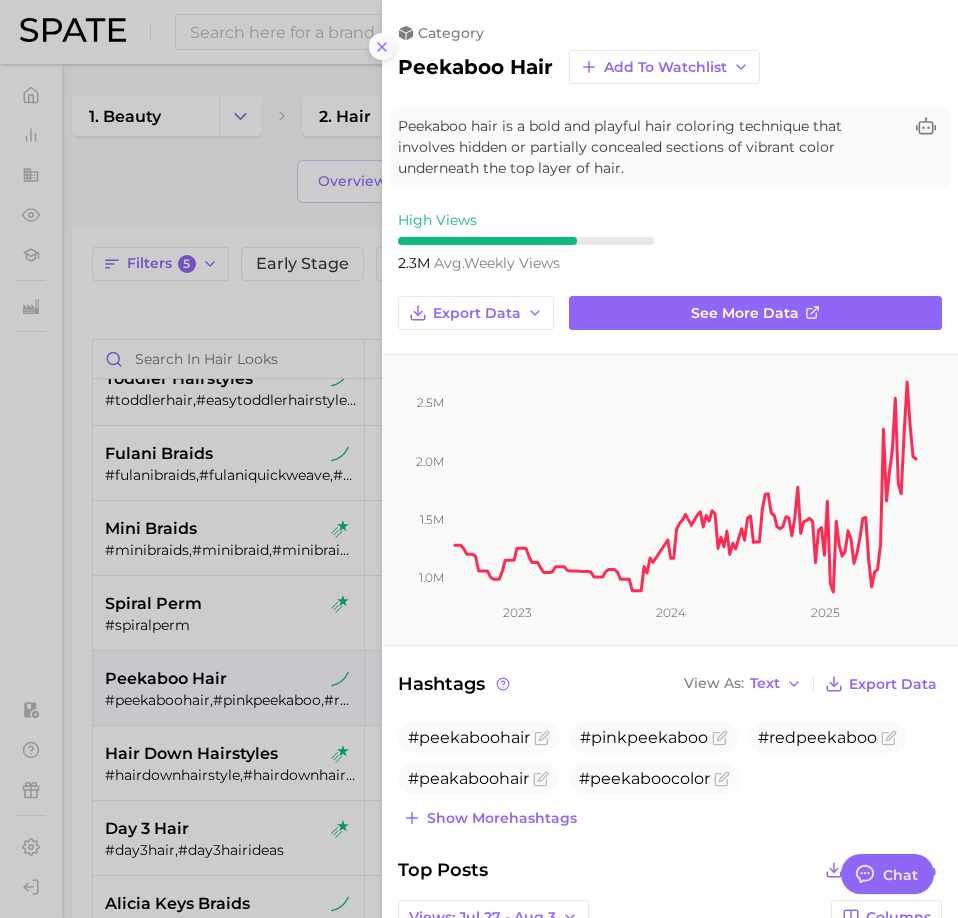 click 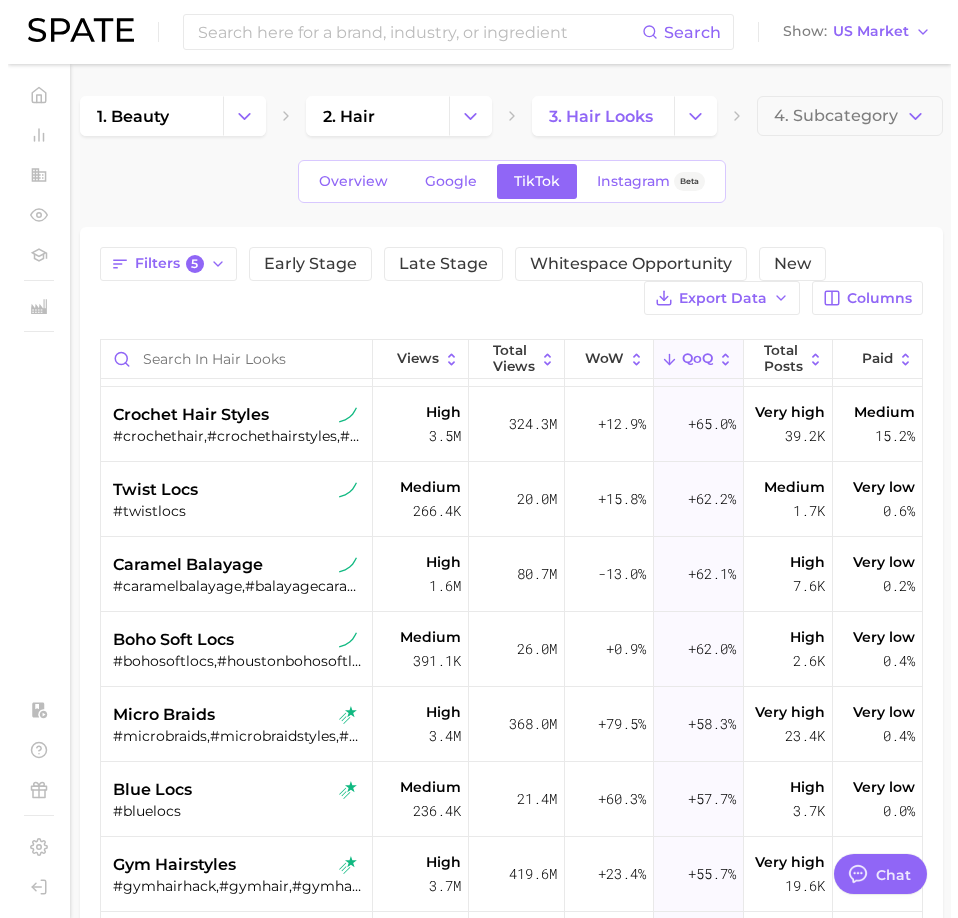 scroll, scrollTop: 2554, scrollLeft: 0, axis: vertical 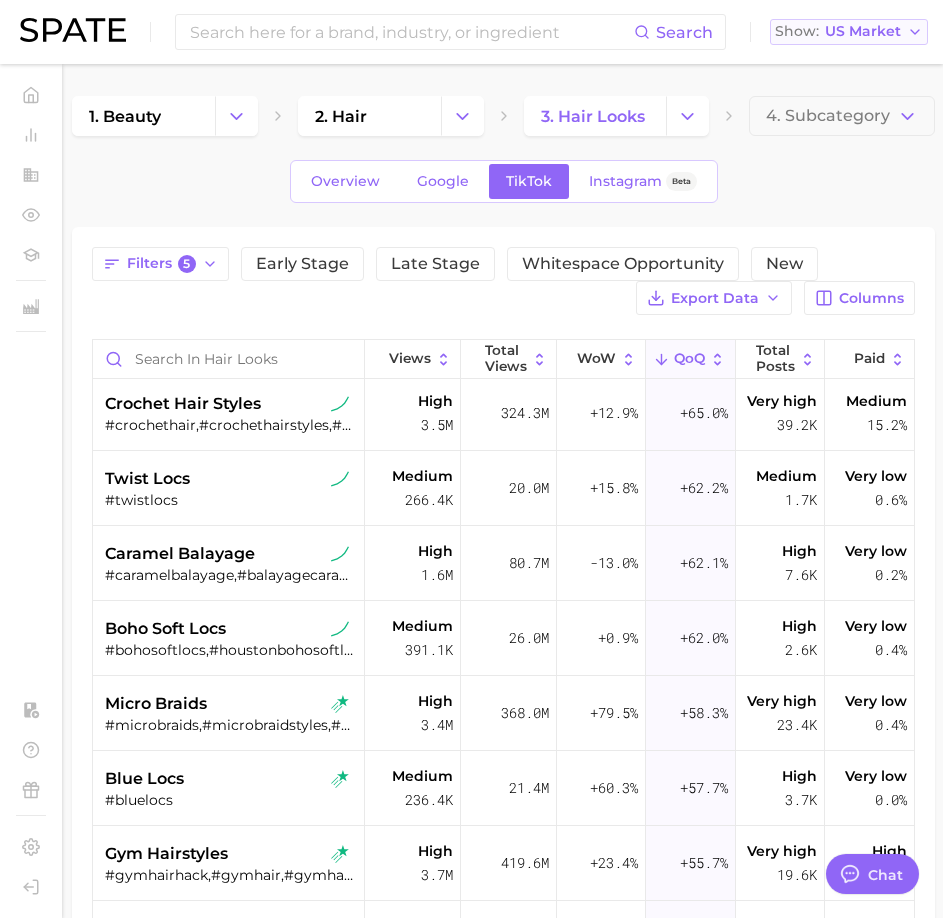 click on "US Market" at bounding box center [863, 31] 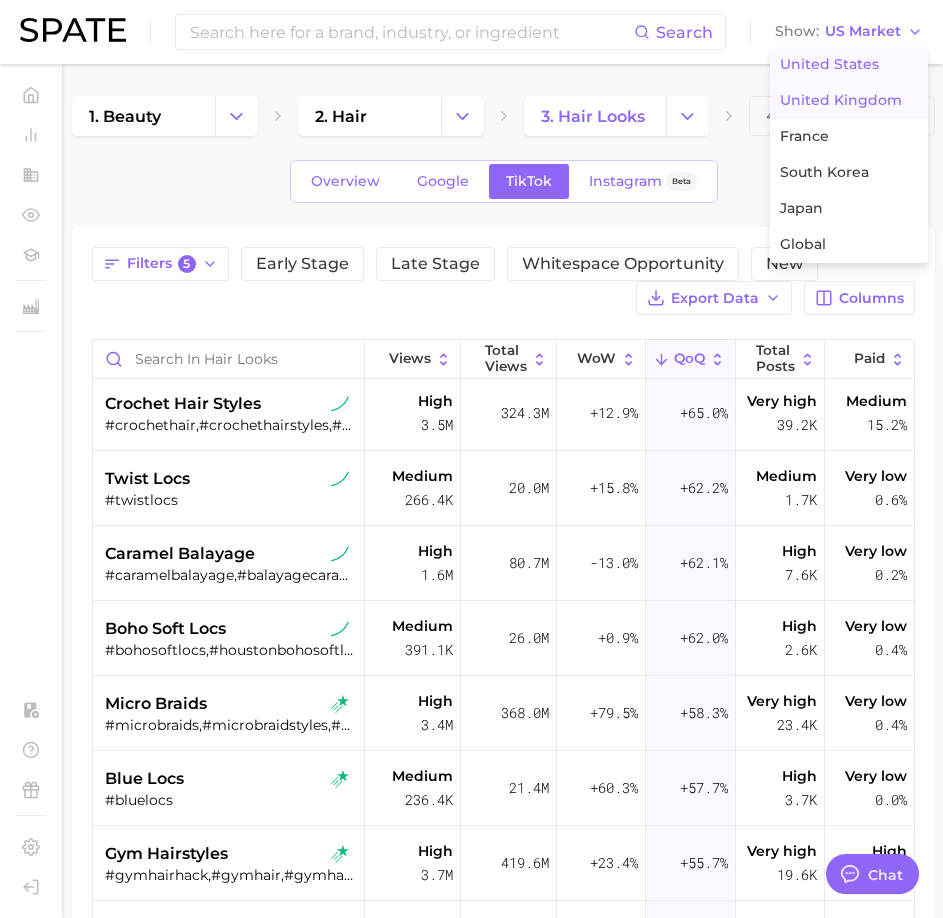 click on "United Kingdom" at bounding box center [841, 100] 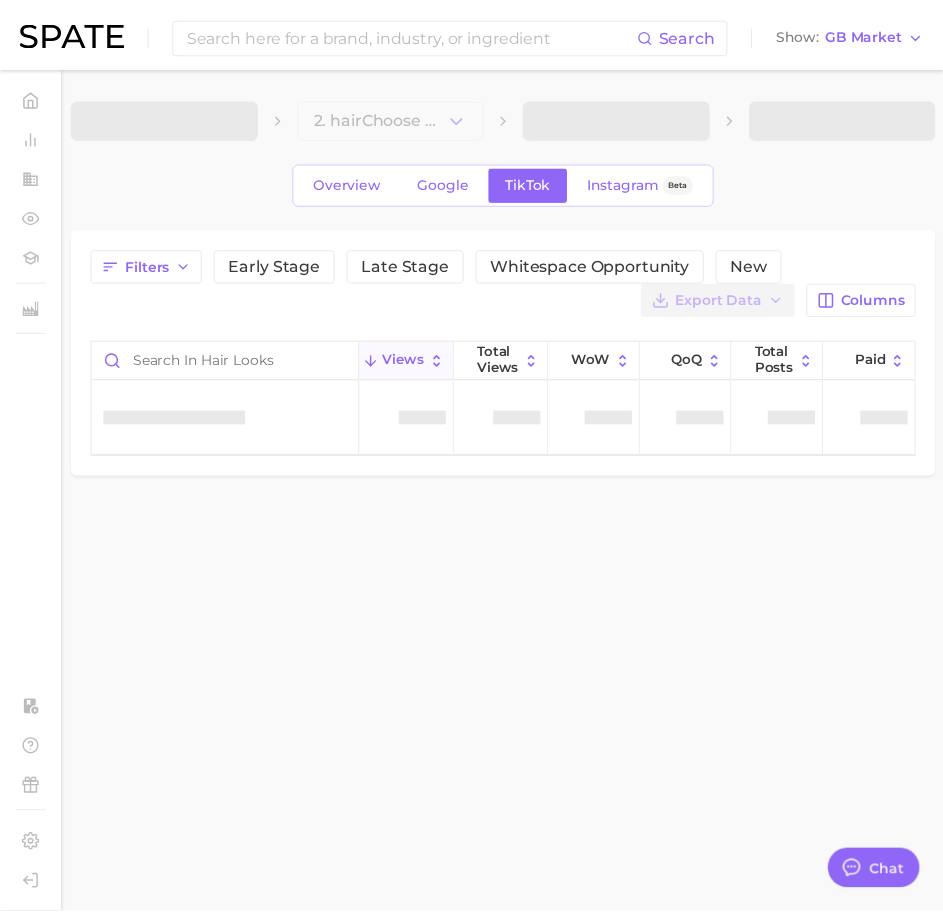 scroll, scrollTop: 0, scrollLeft: 0, axis: both 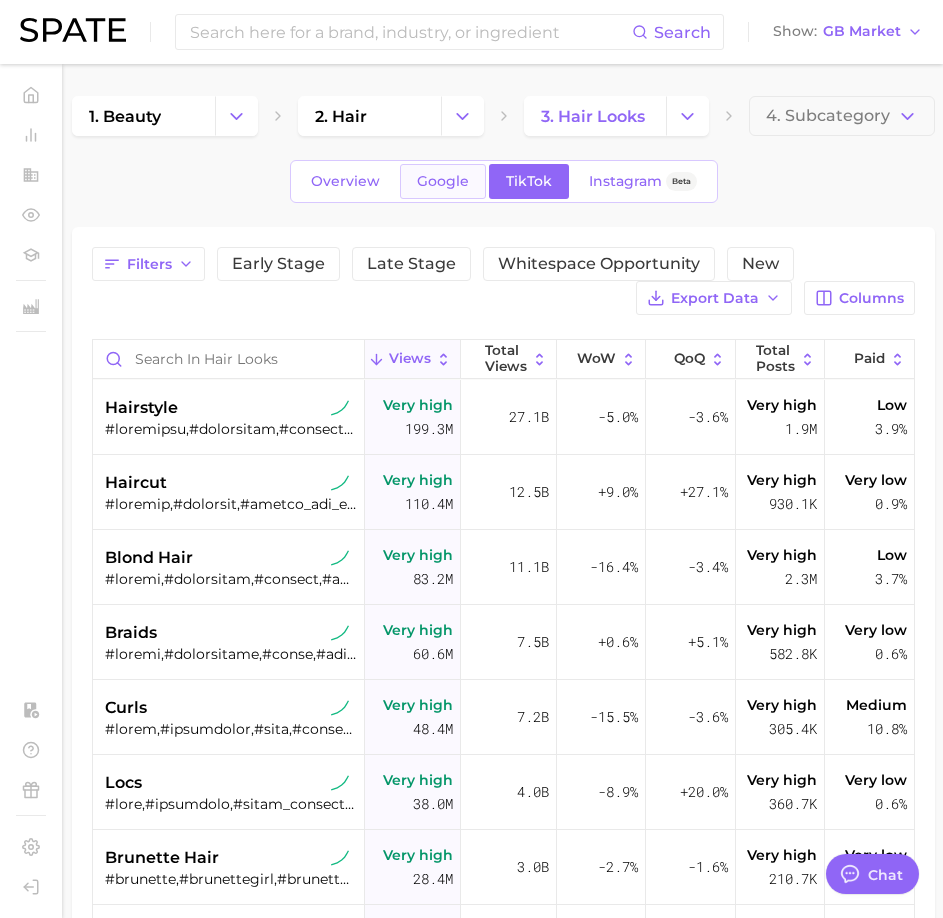 click on "Google" at bounding box center [443, 181] 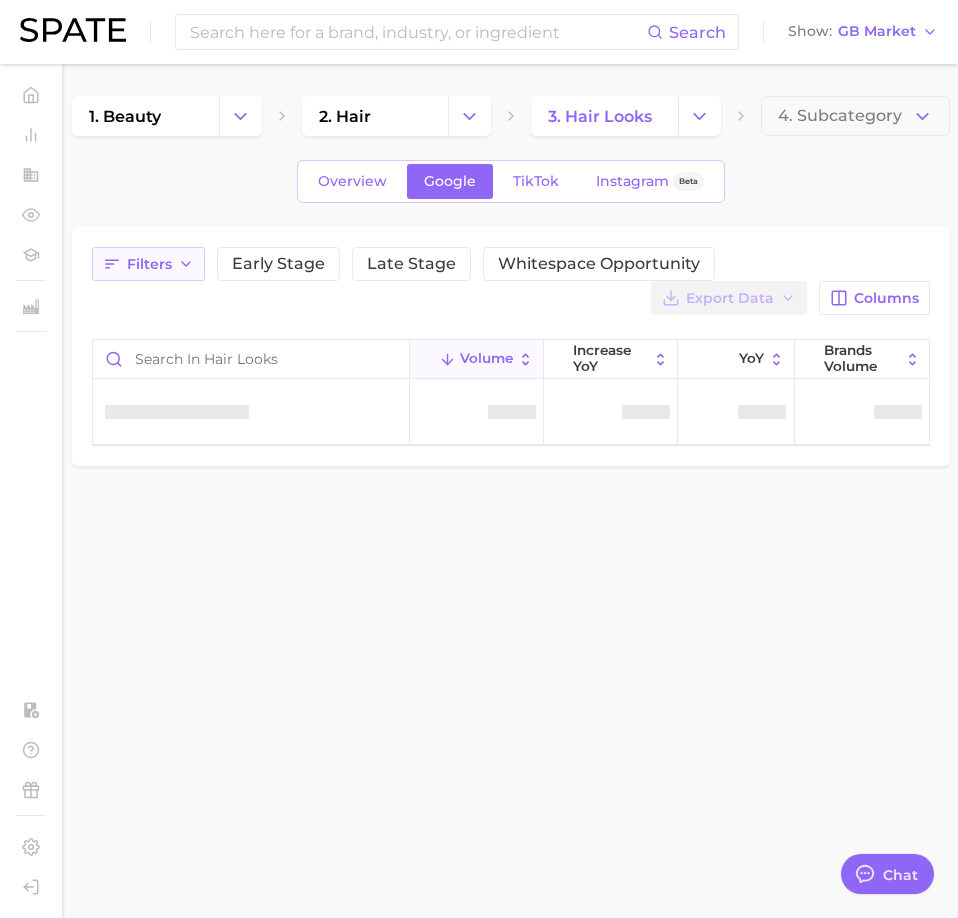 click on "Filters" at bounding box center (148, 264) 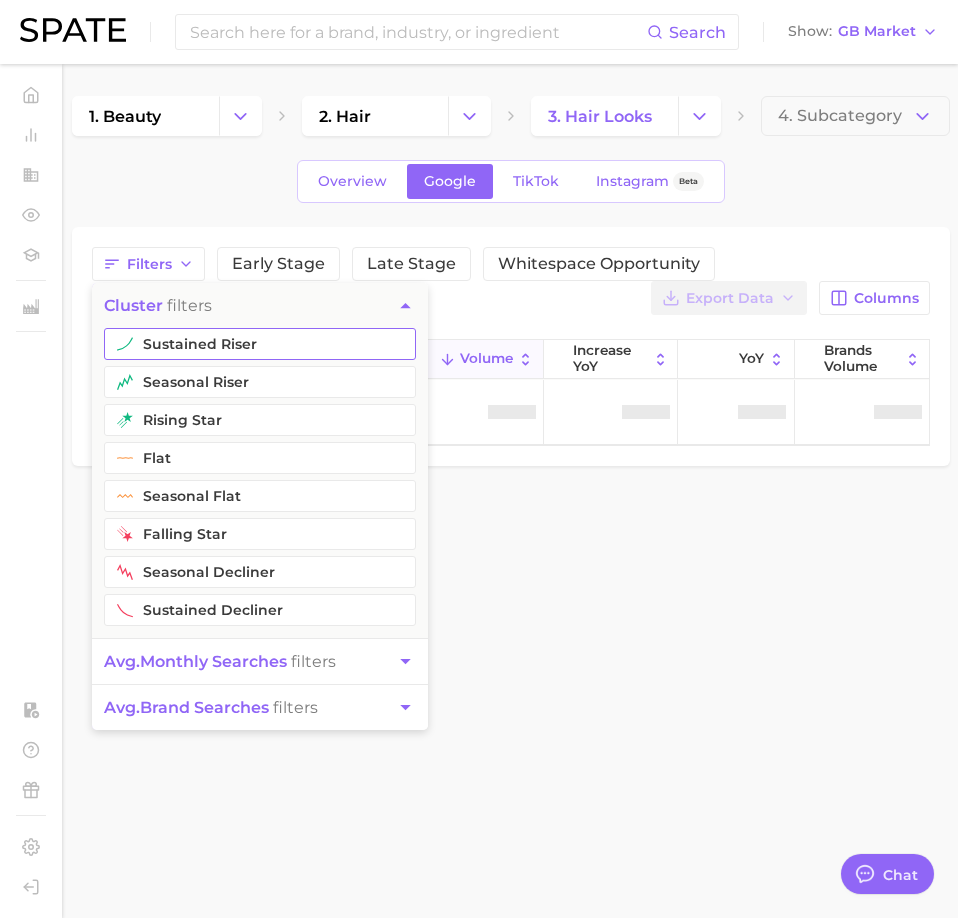 click on "sustained riser" at bounding box center [260, 344] 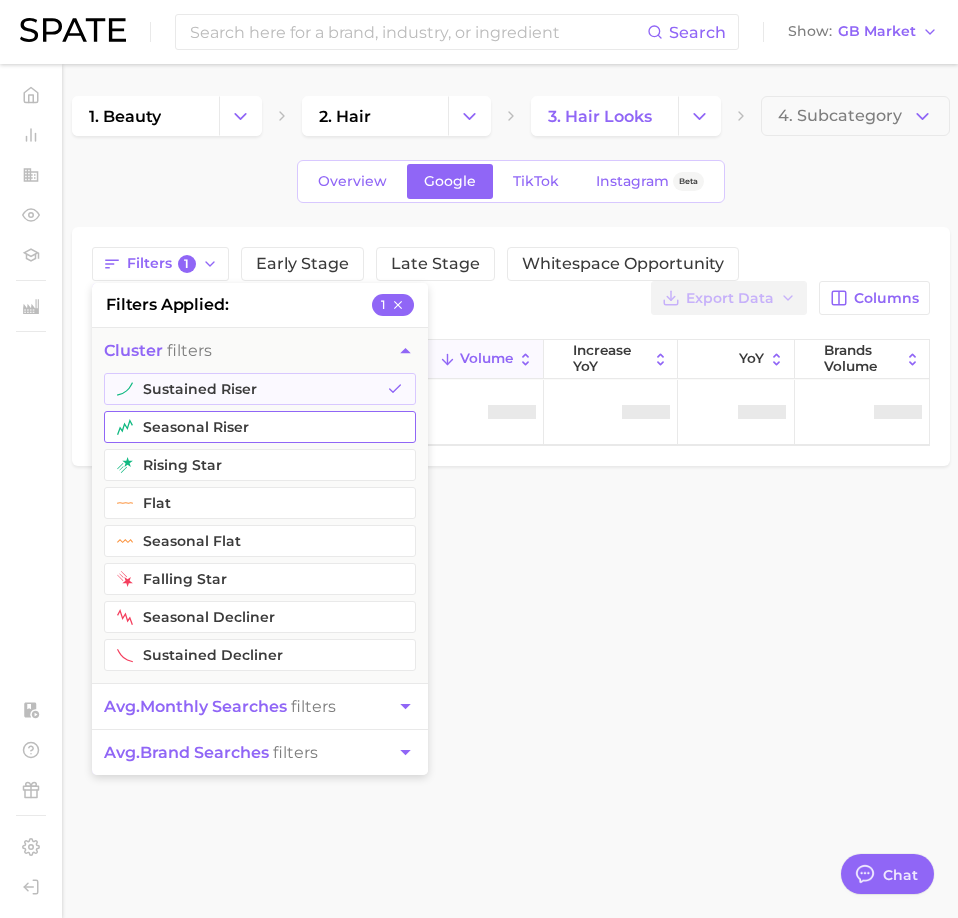 click on "seasonal riser" at bounding box center [260, 427] 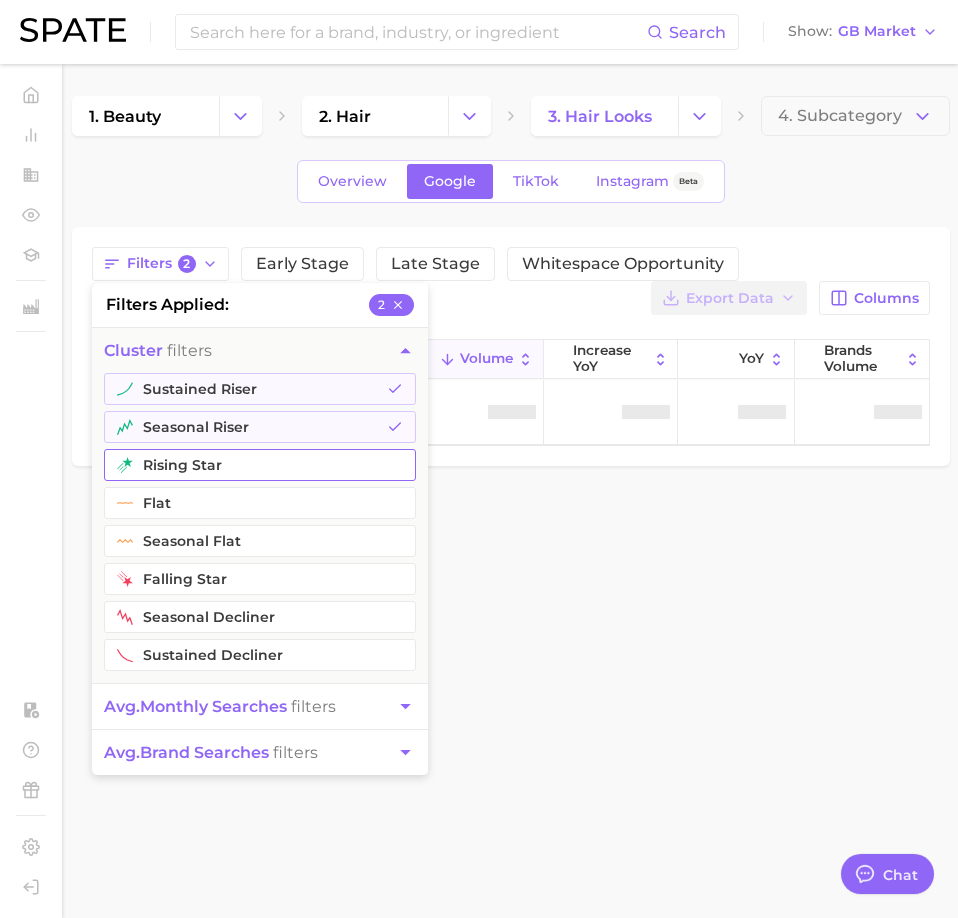 click on "rising star" at bounding box center [260, 465] 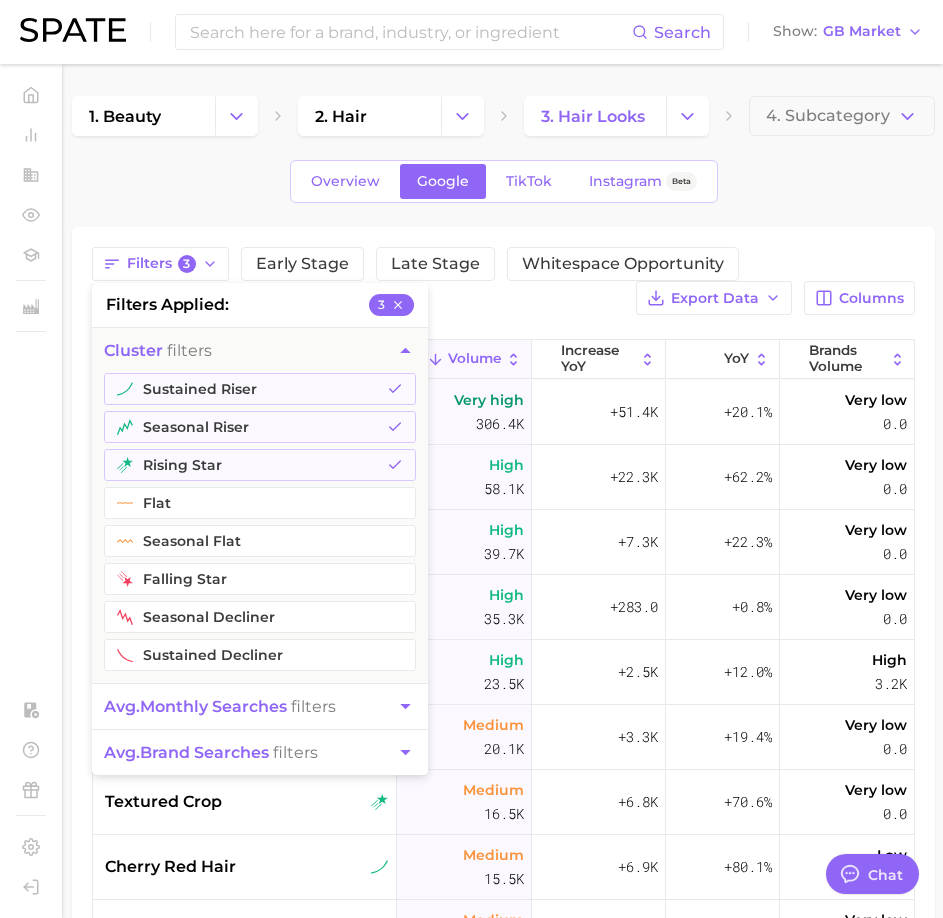 click on "avg.  monthly searches" at bounding box center [195, 706] 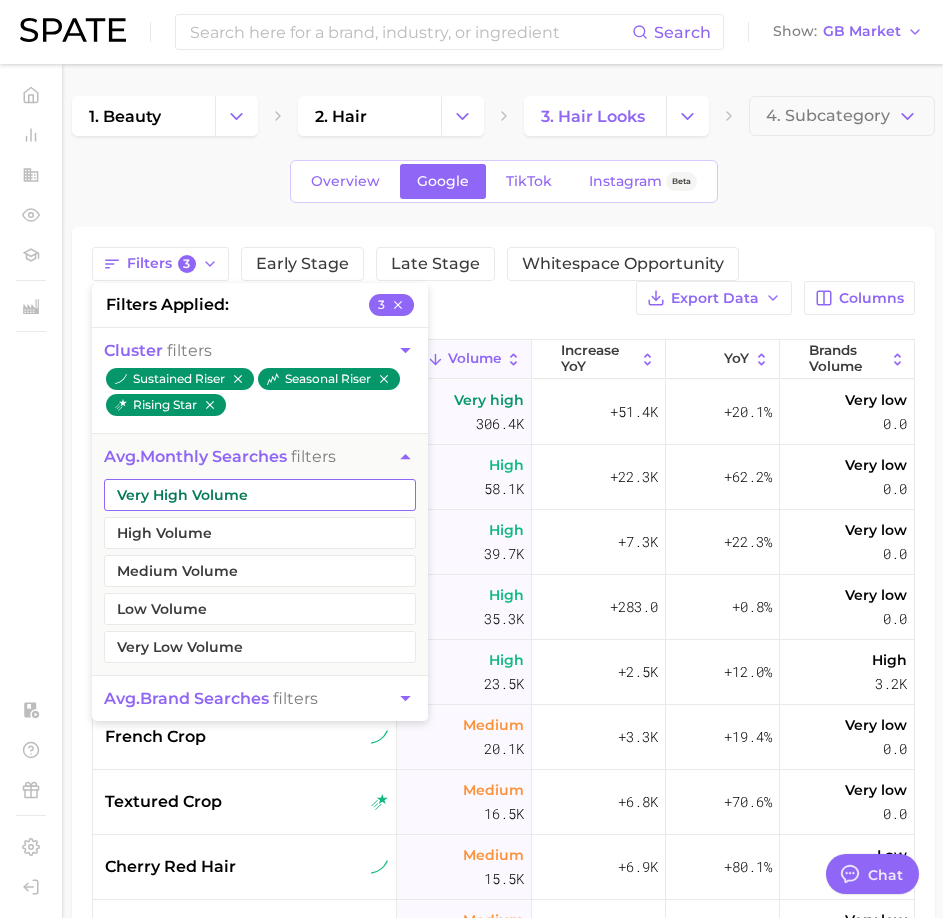 click on "Very High Volume" at bounding box center [260, 495] 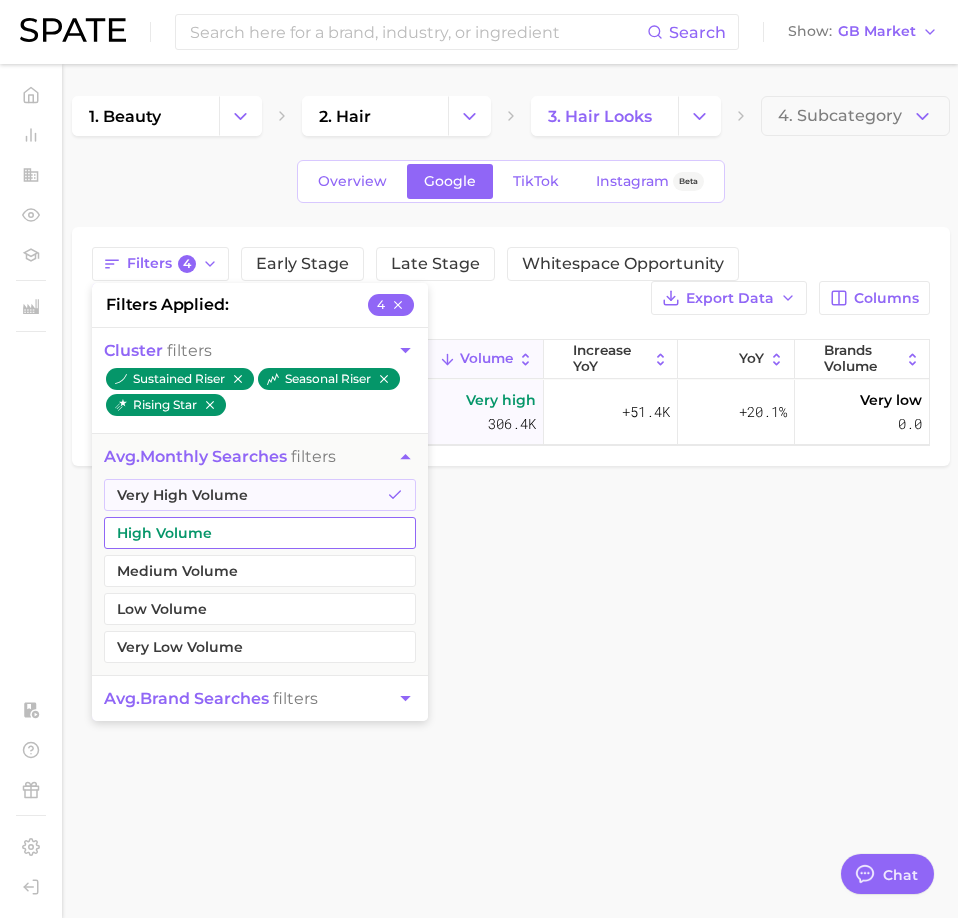 click on "High Volume" at bounding box center [260, 533] 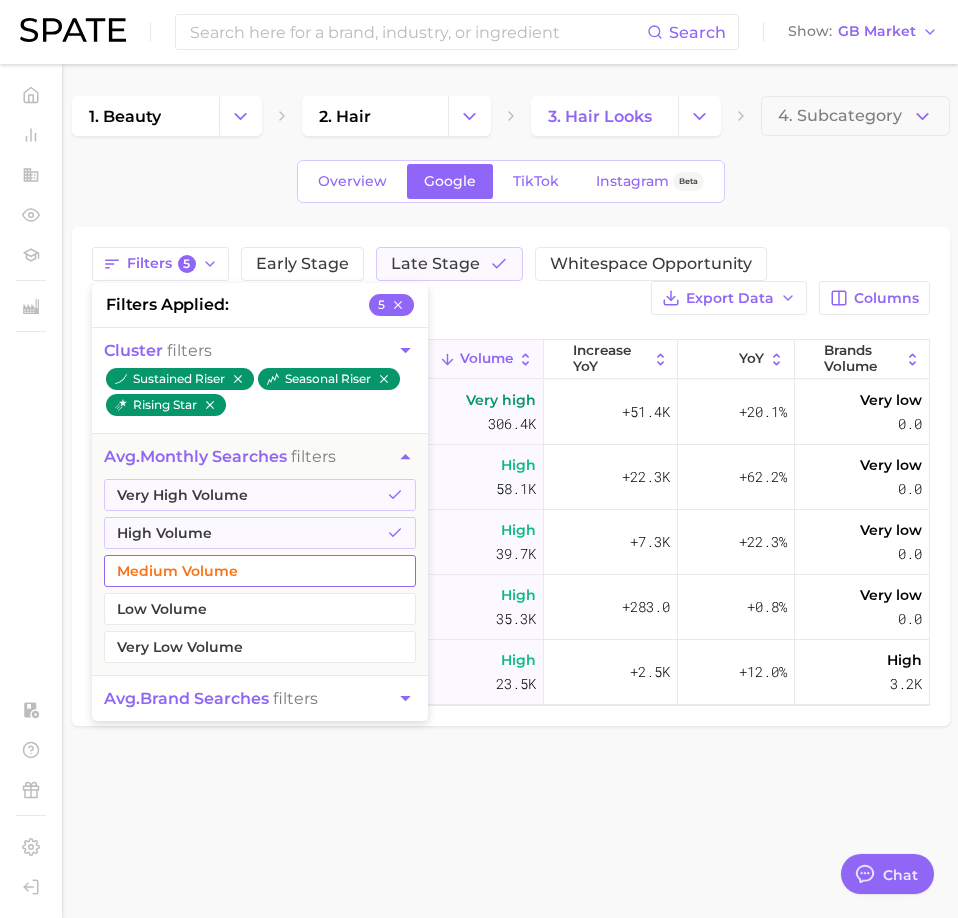 click on "Medium Volume" at bounding box center (260, 571) 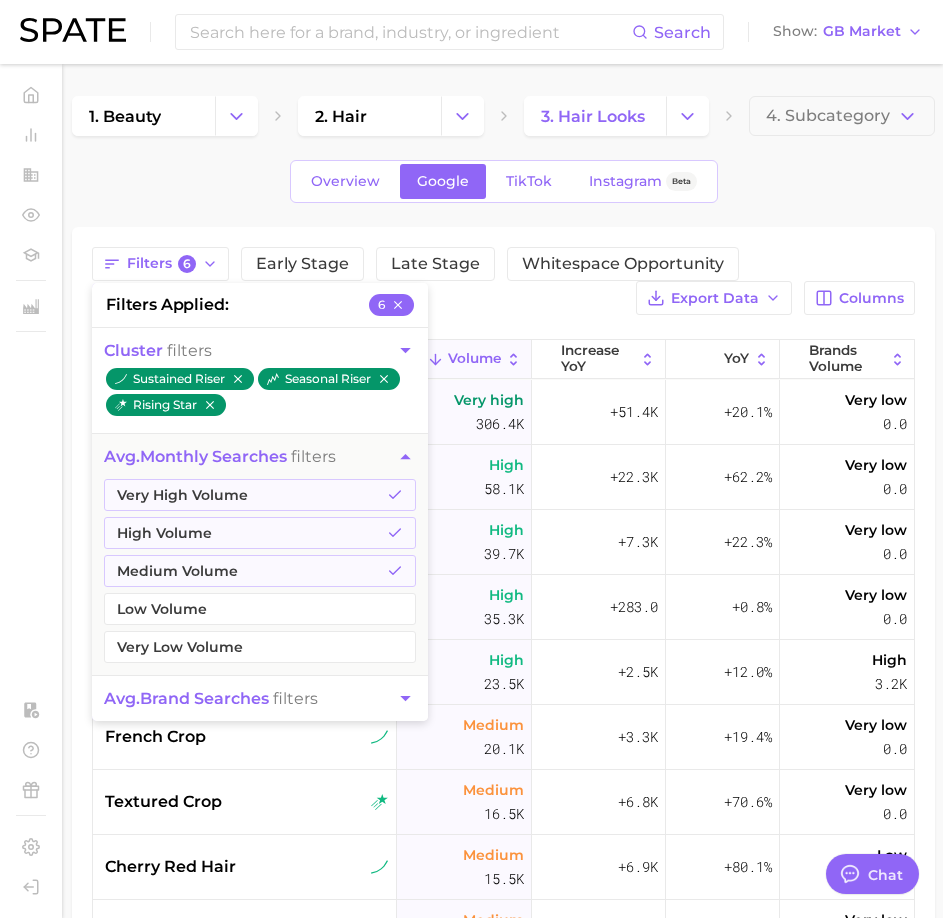 click on "Overview Google TikTok Instagram Beta" at bounding box center [503, 181] 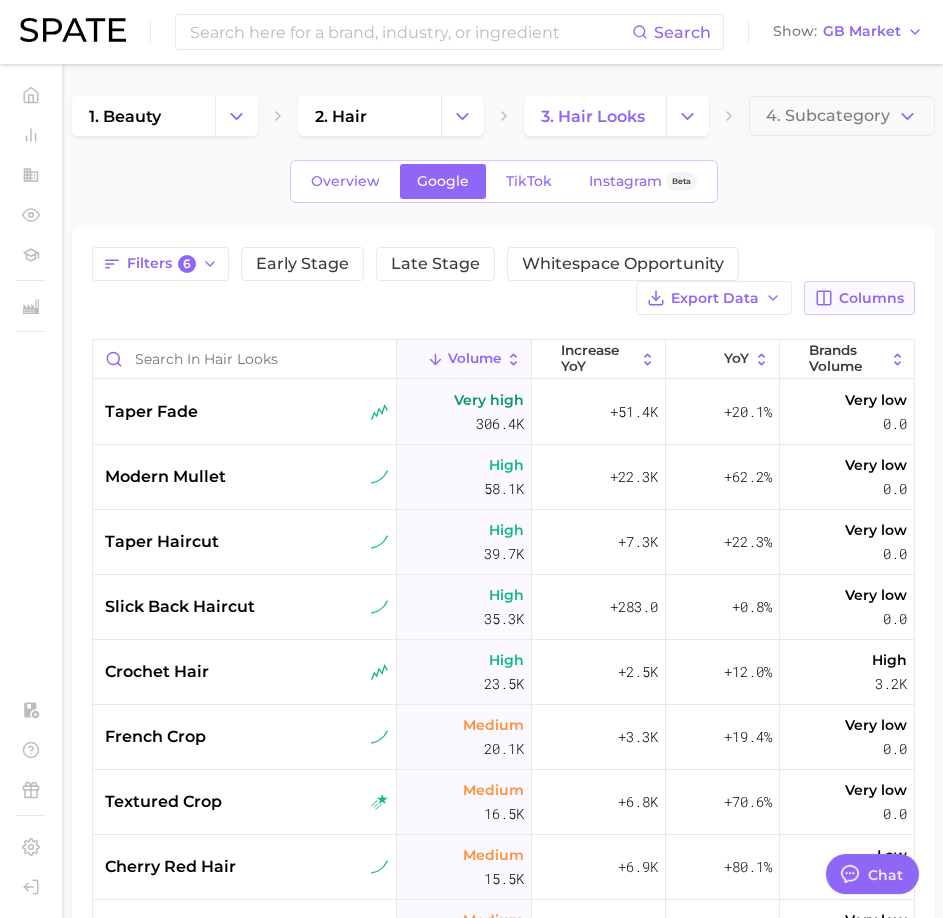 click on "Columns" at bounding box center (871, 298) 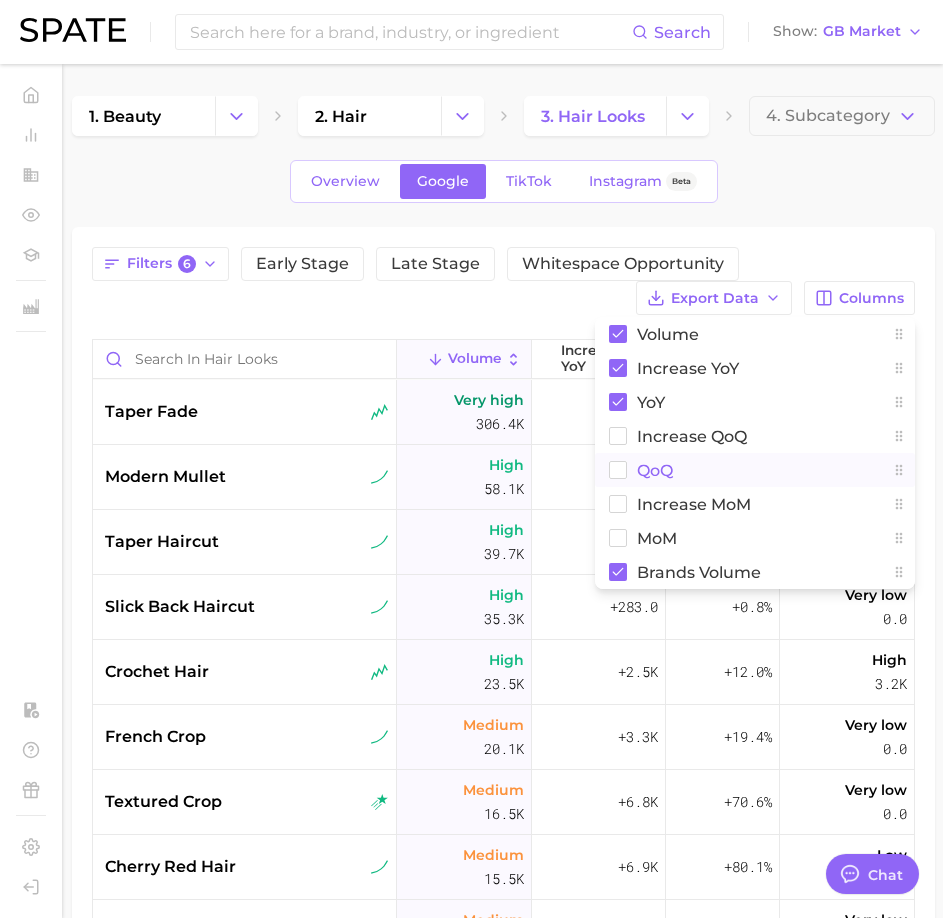 click on "QoQ" at bounding box center [655, 470] 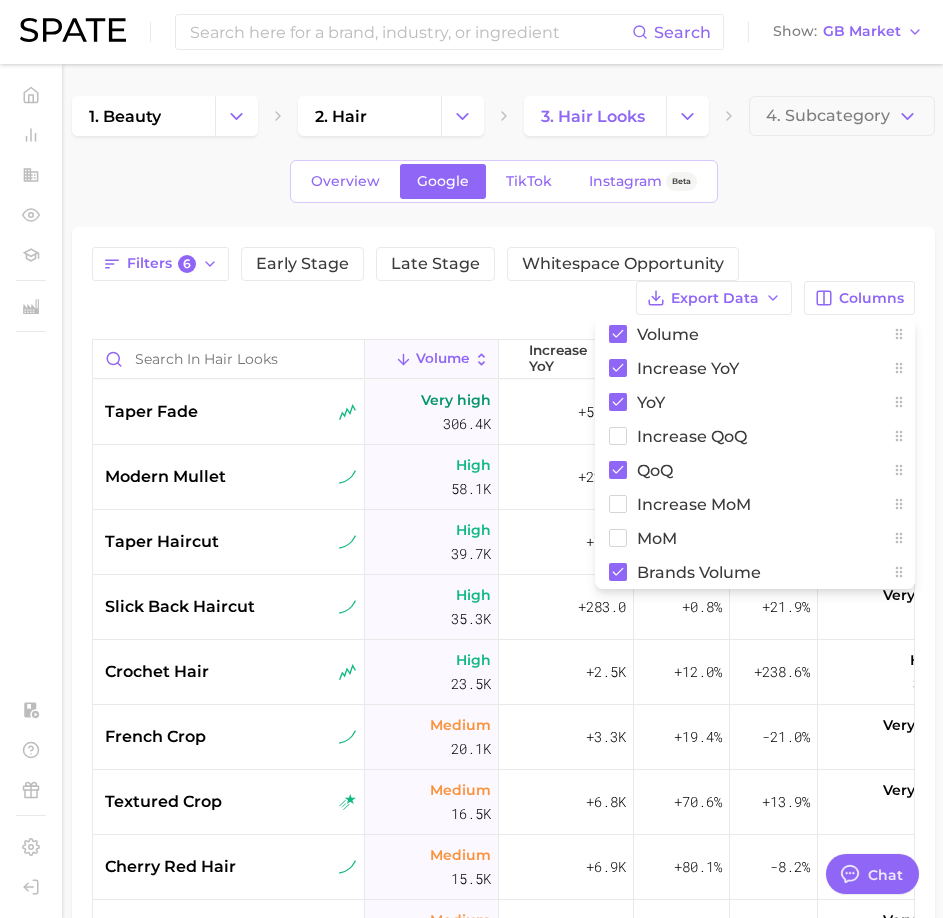 click on "Filters 6 Early Stage Late Stage Whitespace Opportunity Export Data Columns Volume increase YoY YoY increase QoQ QoQ increase MoM MoM Brands Volume Volume increase YoY YoY QoQ Brands Volume taper fade Very high 306.4k +51.4k +20.1% -27.6% Very low 0.0 modern mullet High 58.1k +22.3k +62.2% +15.4% Very low 0.0 taper haircut High 39.7k +7.3k +22.3% -37.9% Very low 0.0 slick back haircut High 35.3k +283.0 +0.8% +21.9% Very low 0.0 crochet hair High 23.5k +2.5k +12.0% +238.6% High 3.2k french crop Medium 20.1k +3.3k +19.4% -21.0% Very low 0.0 textured crop Medium 16.5k +6.8k +70.6% +13.9% Very low 0.0 cherry red hair Medium 15.5k +6.9k +80.1% -8.2% Low 200.0 pin curls Medium 15.2k +2.4k +18.9% +34.3% Very low 0.0 curly mullet Medium 15.0k +1.6k +12.3% -50.9% Very low 0.0 skullet Medium 13.3k +2.9k +27.4% +9.9% Very low 0.0 slick hair Medium 12.9k +2.5k +23.7% -30.0% Medium 600.0 blonde and black hair Medium 12.2k +1.7k +15.8% -80.1% Very low 20.0 mid skin fade Medium 12.1k -342.0 -2.8% -2.5% Very low 0.0 Medium" at bounding box center (503, 752) 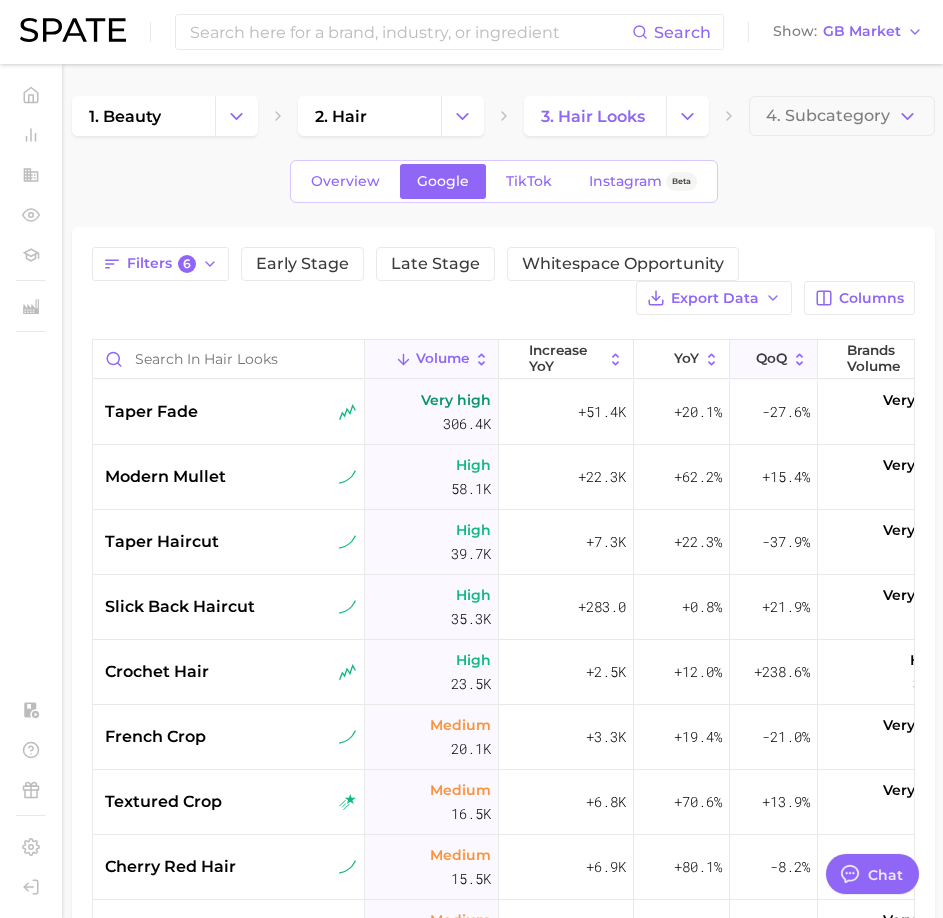 click on "QoQ" at bounding box center [771, 359] 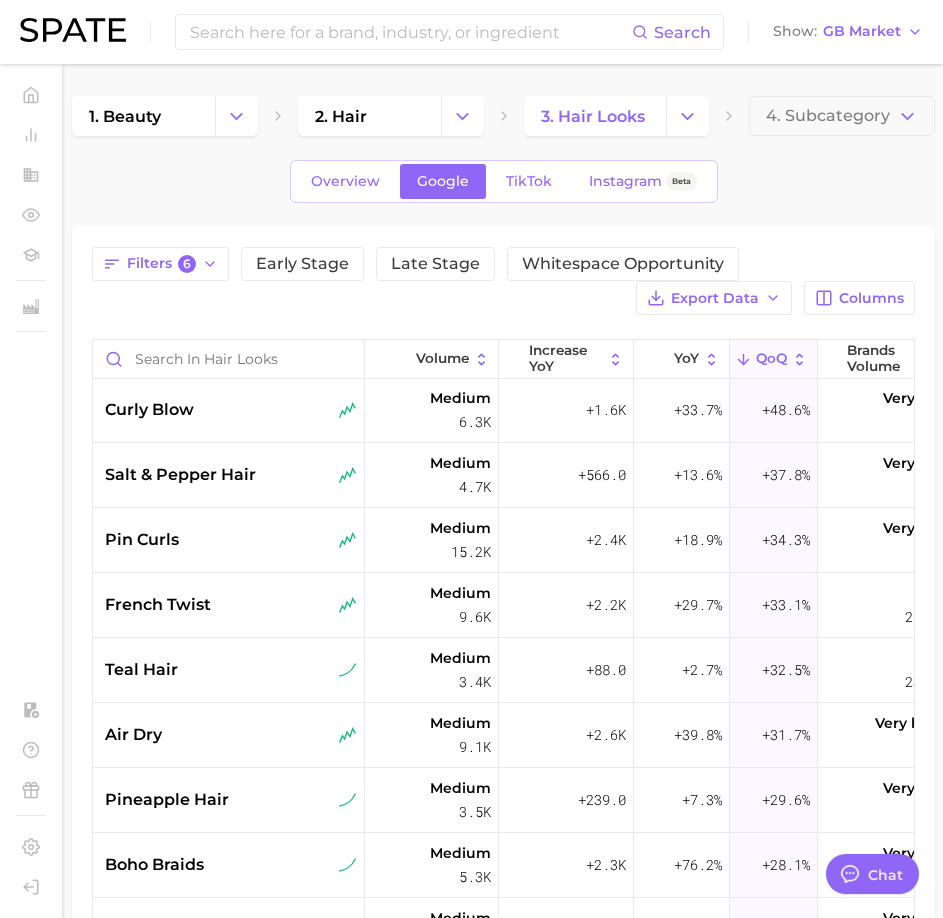 scroll, scrollTop: 530, scrollLeft: 0, axis: vertical 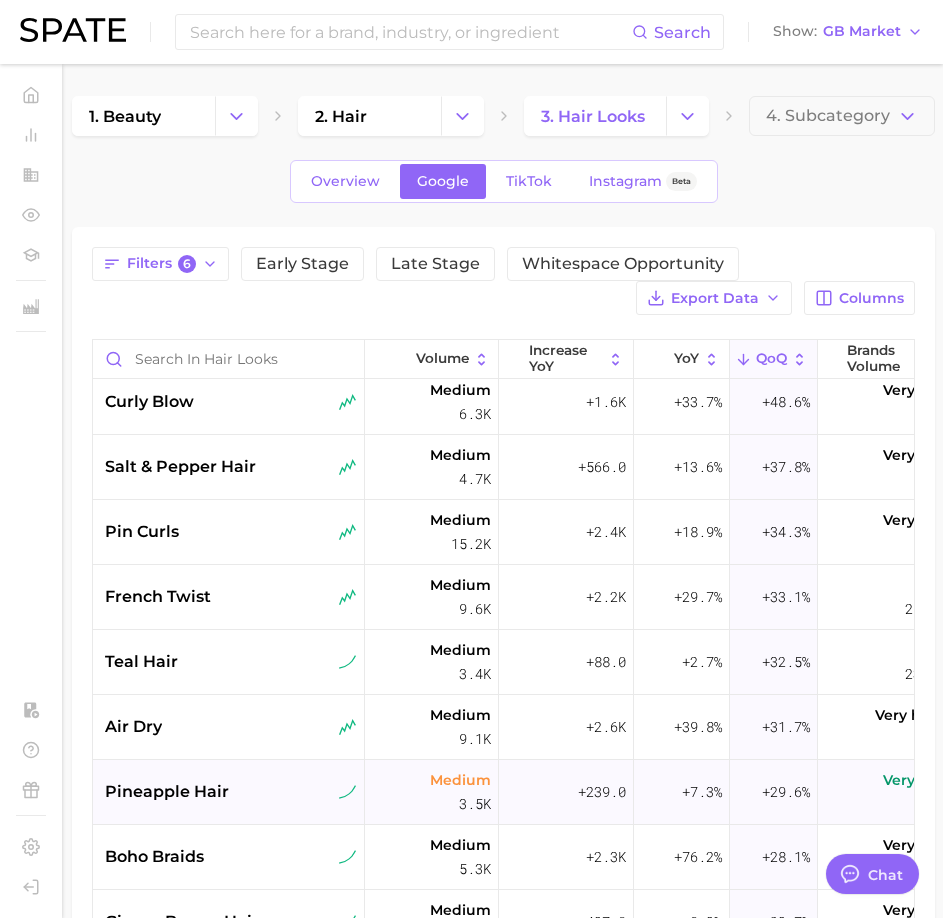 click on "pineapple hair" at bounding box center (229, 792) 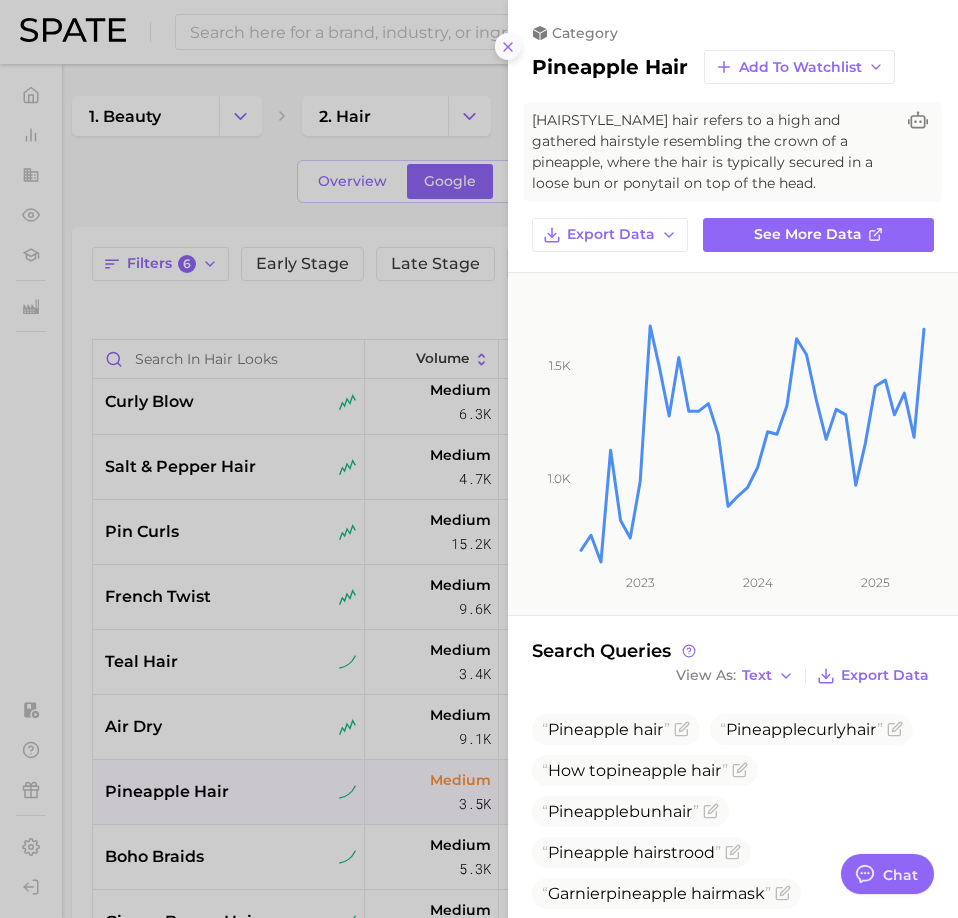 click 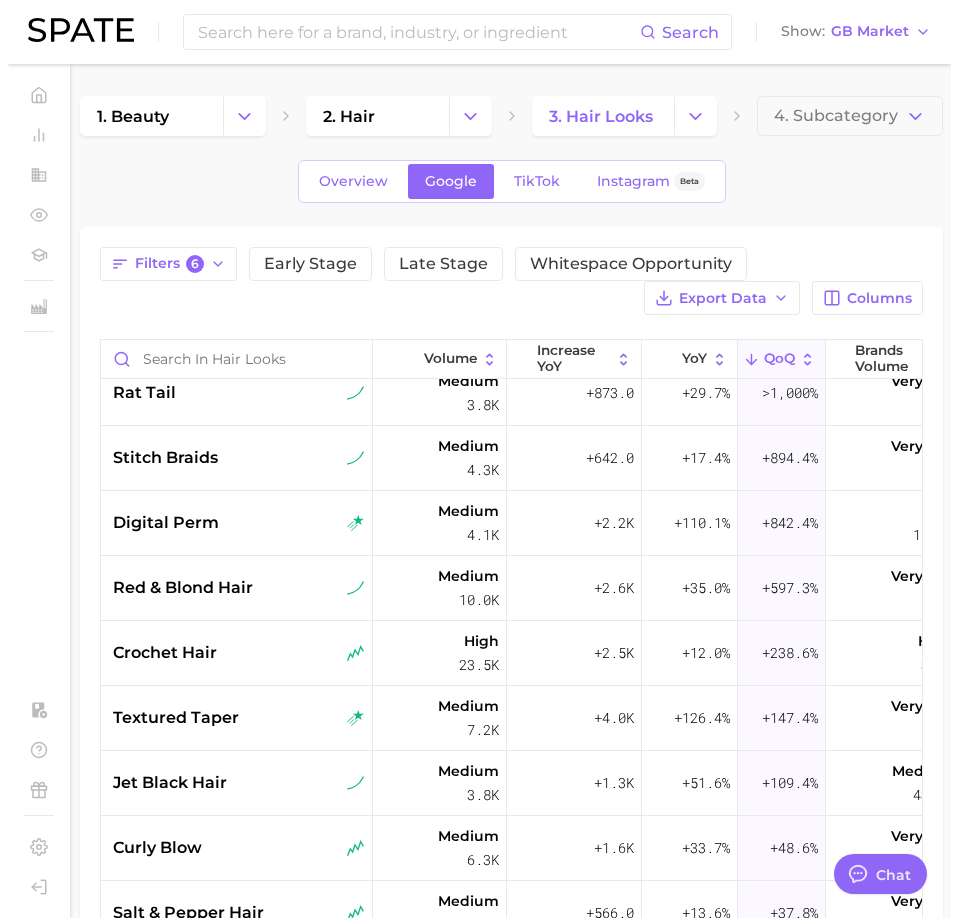 scroll, scrollTop: 130, scrollLeft: 0, axis: vertical 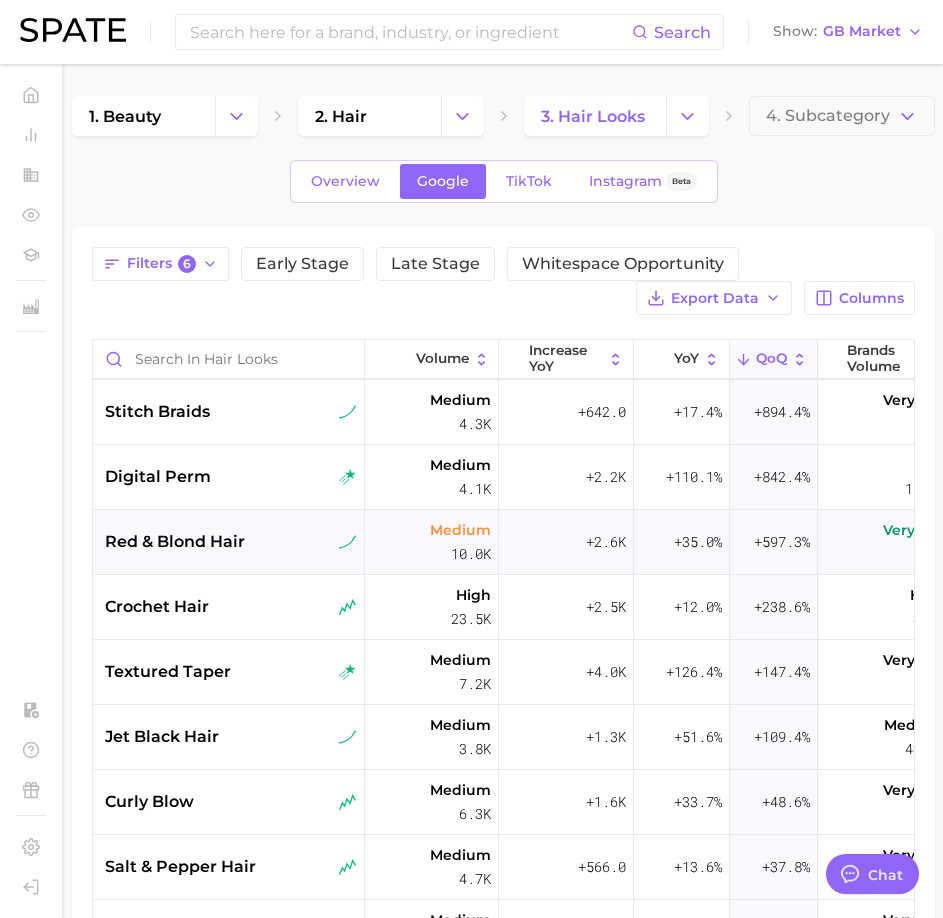 click on "red & blond hair" at bounding box center (175, 542) 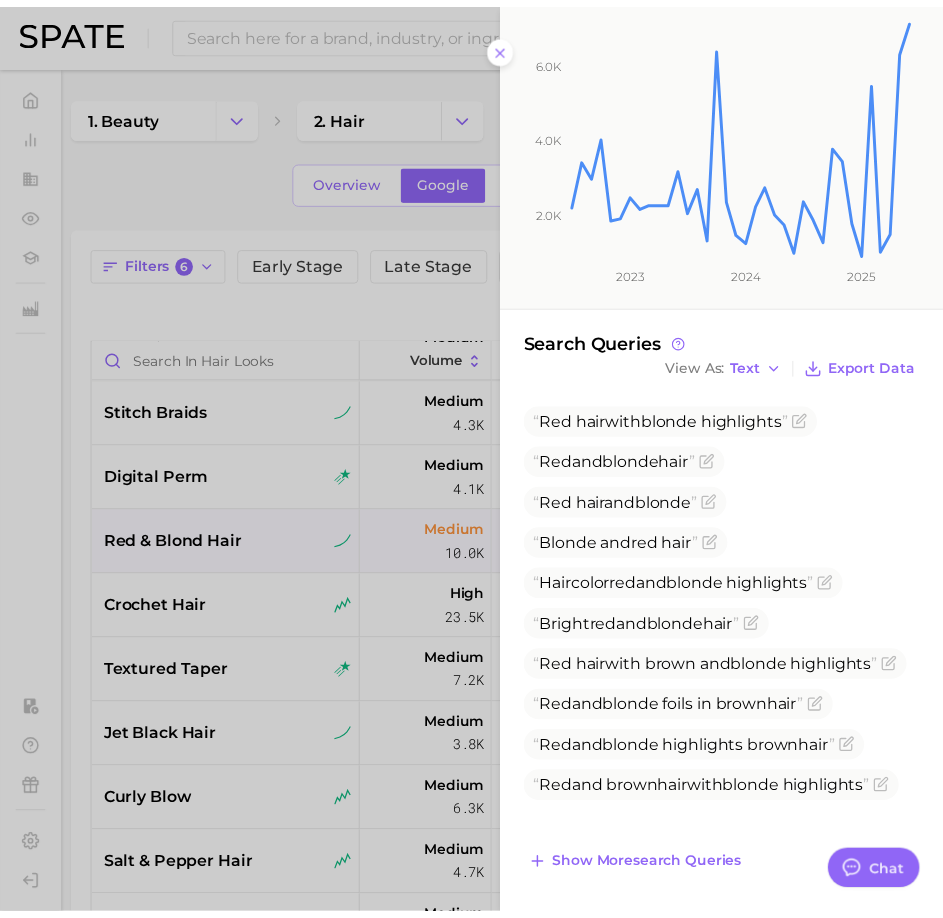 scroll, scrollTop: 0, scrollLeft: 0, axis: both 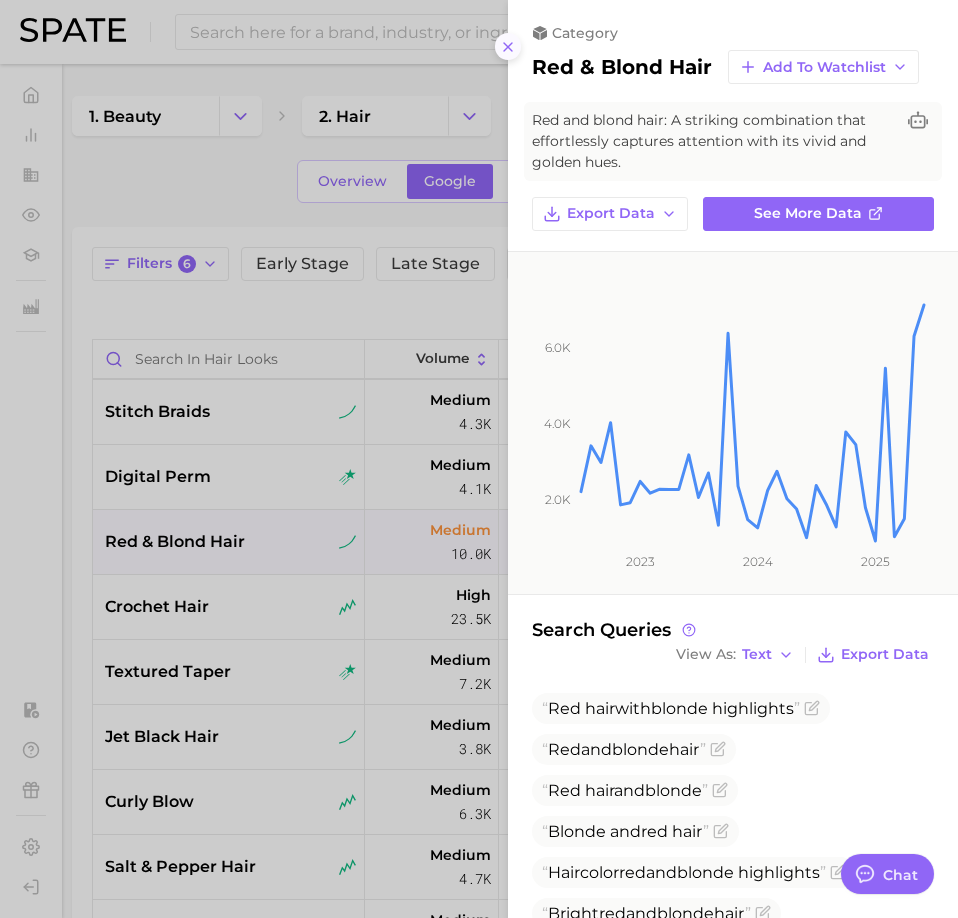 click at bounding box center (508, 46) 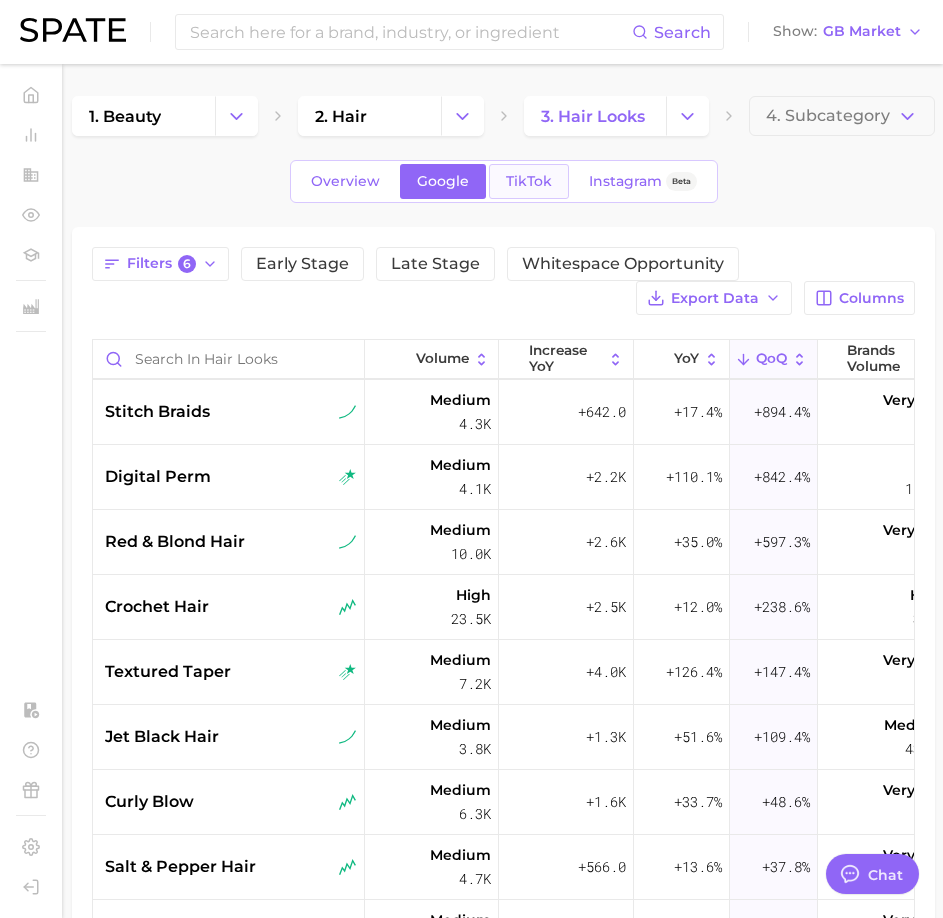 click on "TikTok" at bounding box center [529, 181] 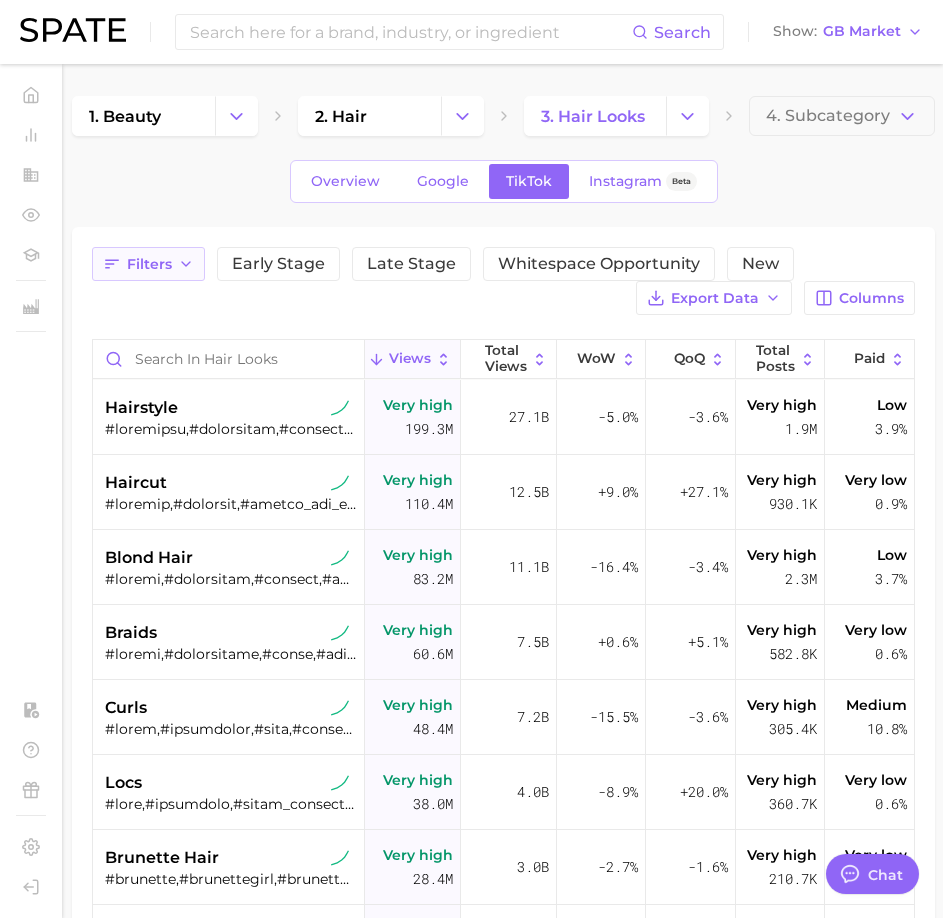 click on "Filters" at bounding box center [148, 264] 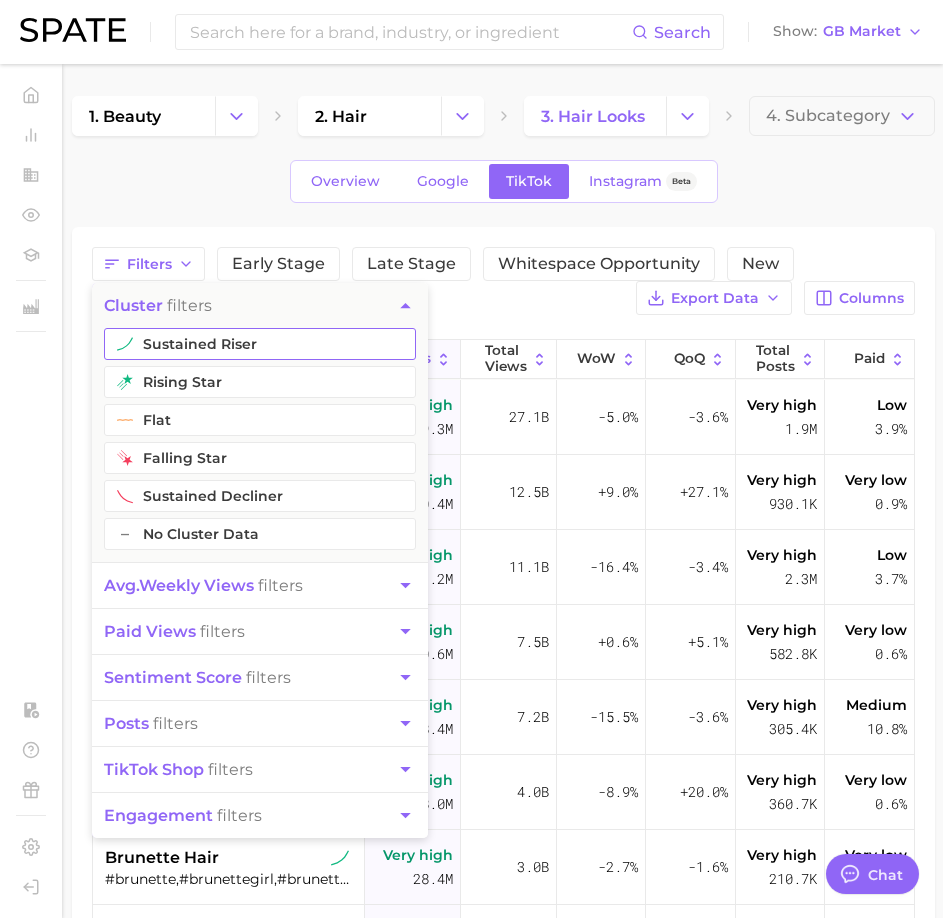 click on "sustained riser" at bounding box center [260, 344] 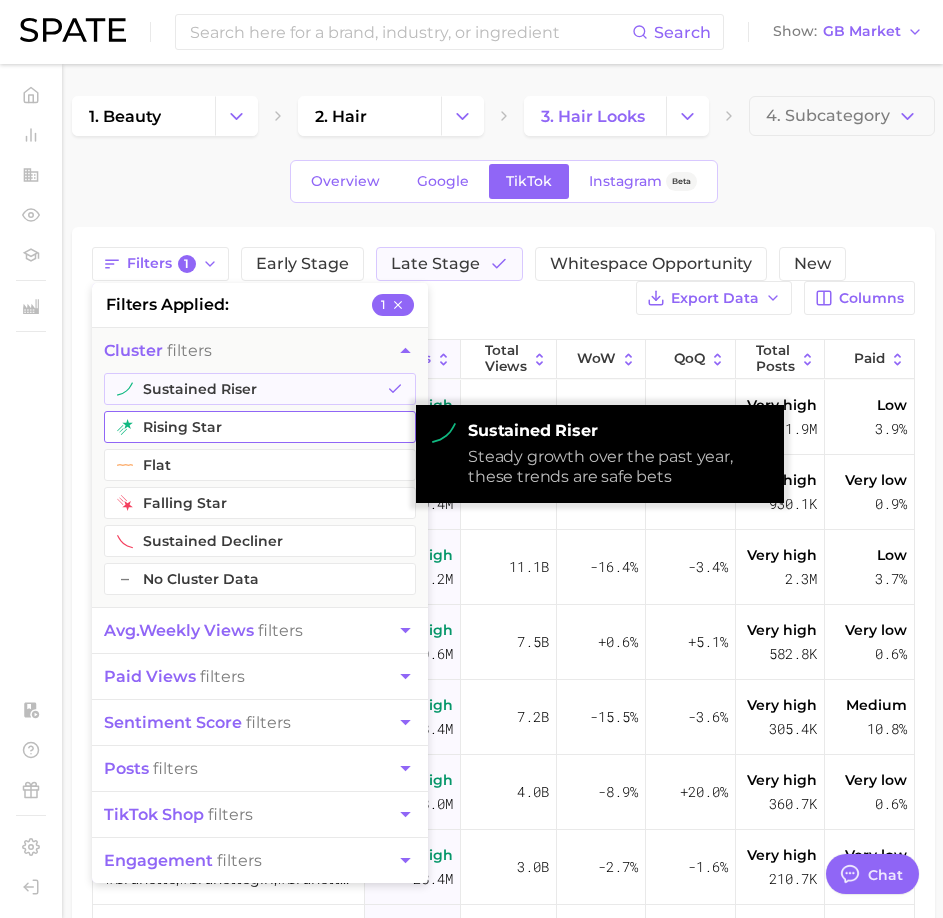 click on "rising star" at bounding box center (260, 427) 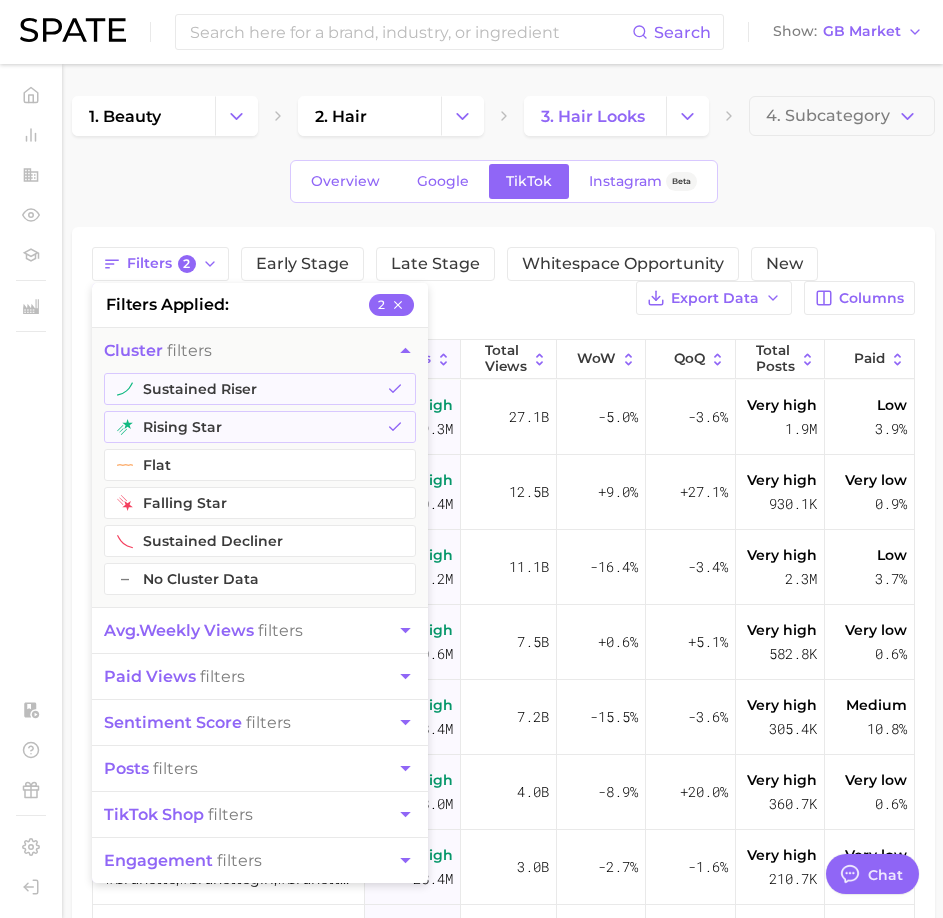 click on "avg.  weekly views" at bounding box center [179, 630] 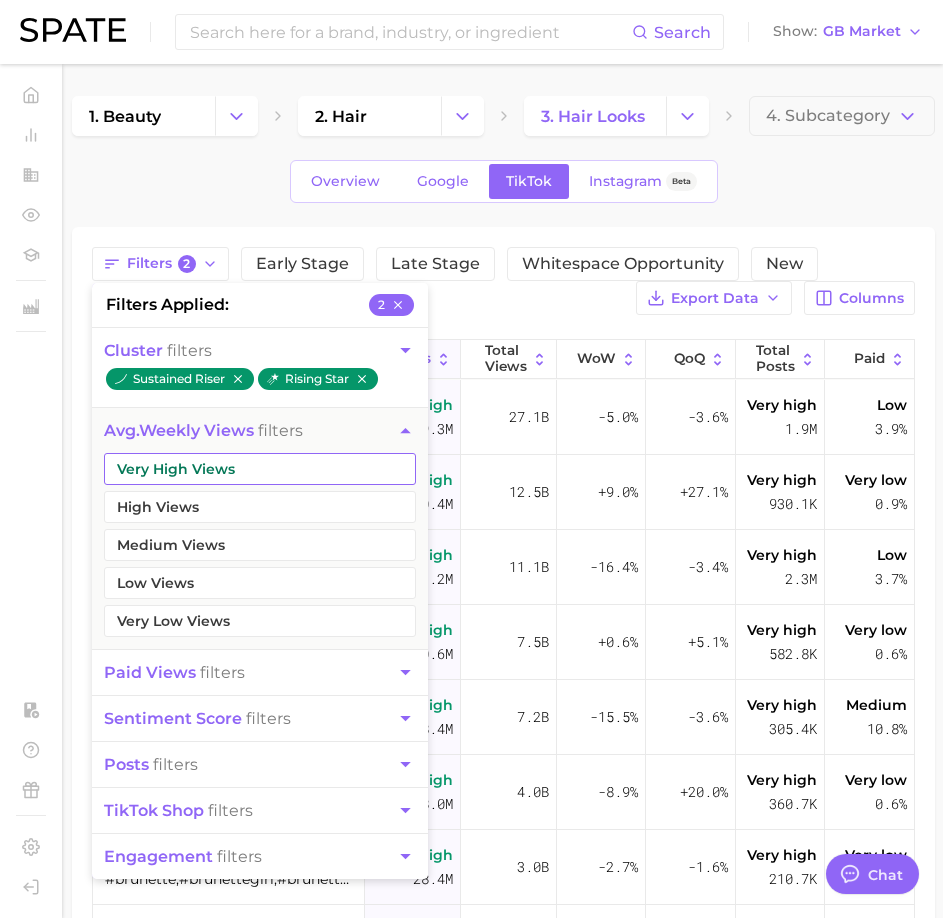 click on "Very High Views" at bounding box center [260, 469] 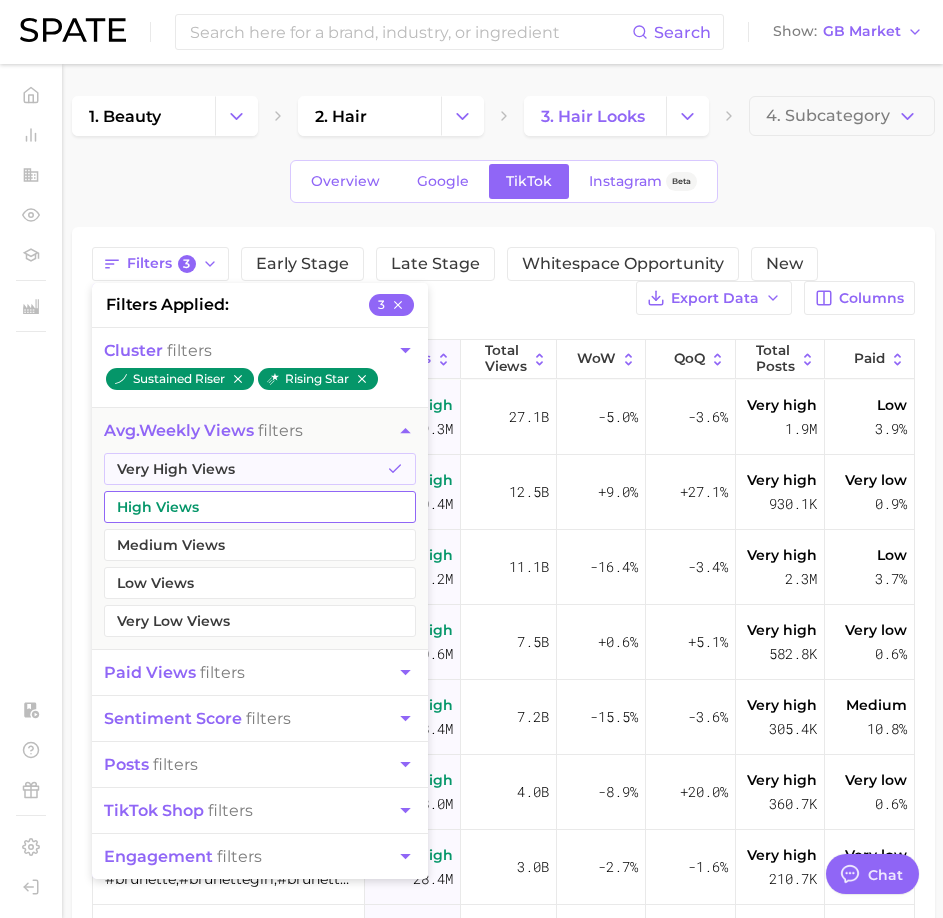 click on "High Views" at bounding box center [260, 507] 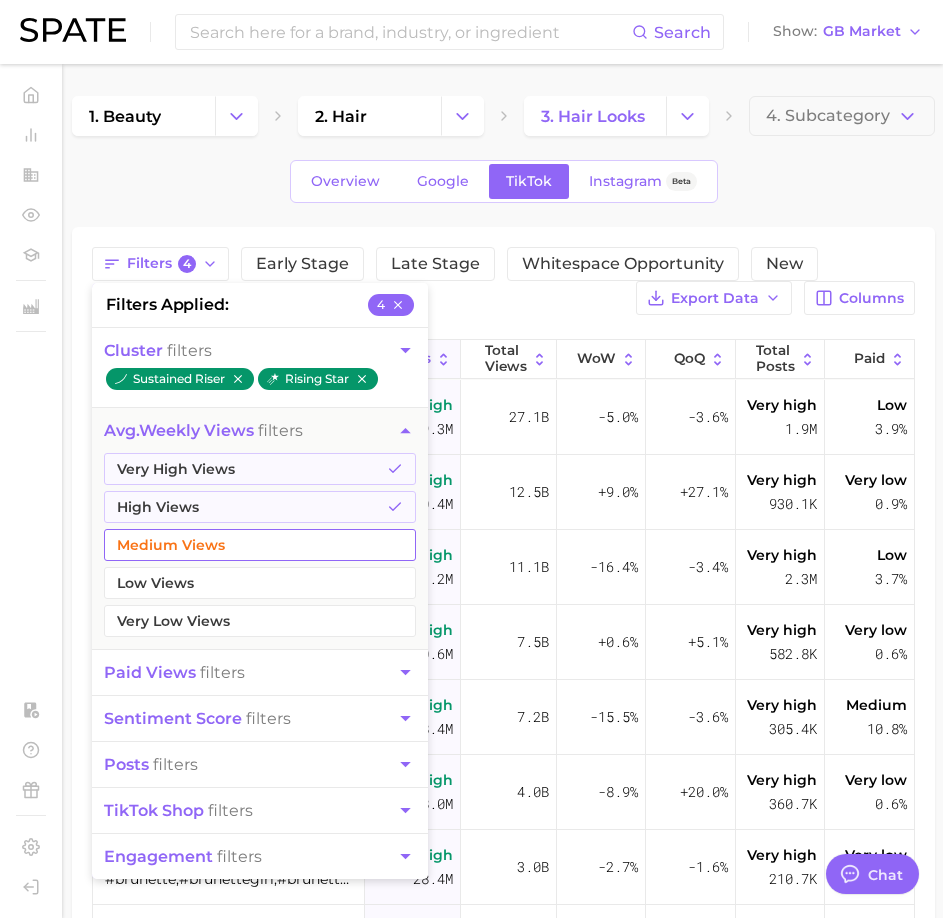 click on "Medium Views" at bounding box center (260, 545) 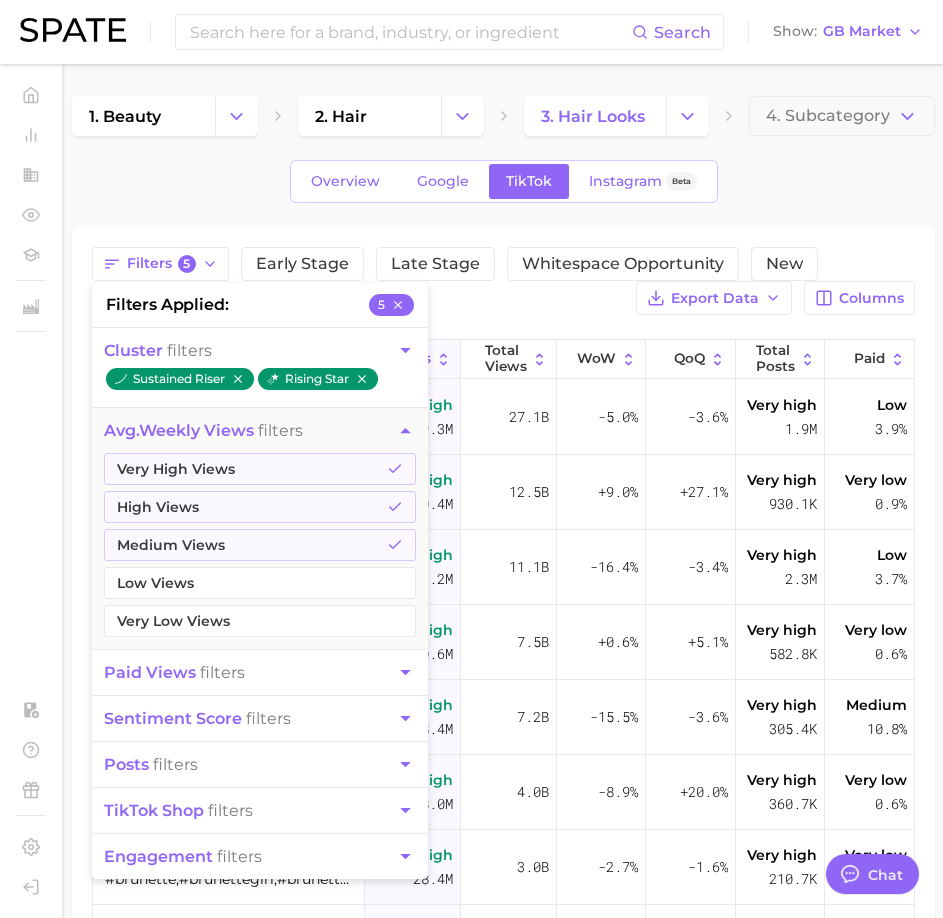 click on "Overview Google TikTok Instagram Beta" at bounding box center (503, 181) 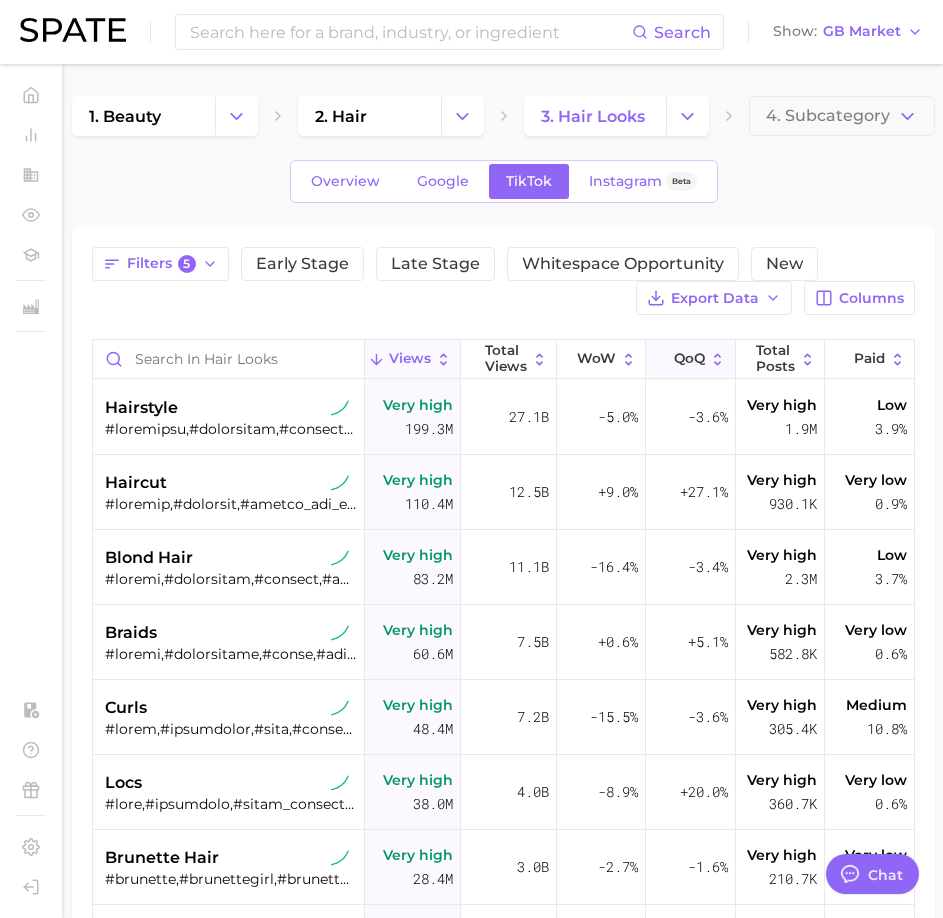click on "QoQ" at bounding box center (689, 359) 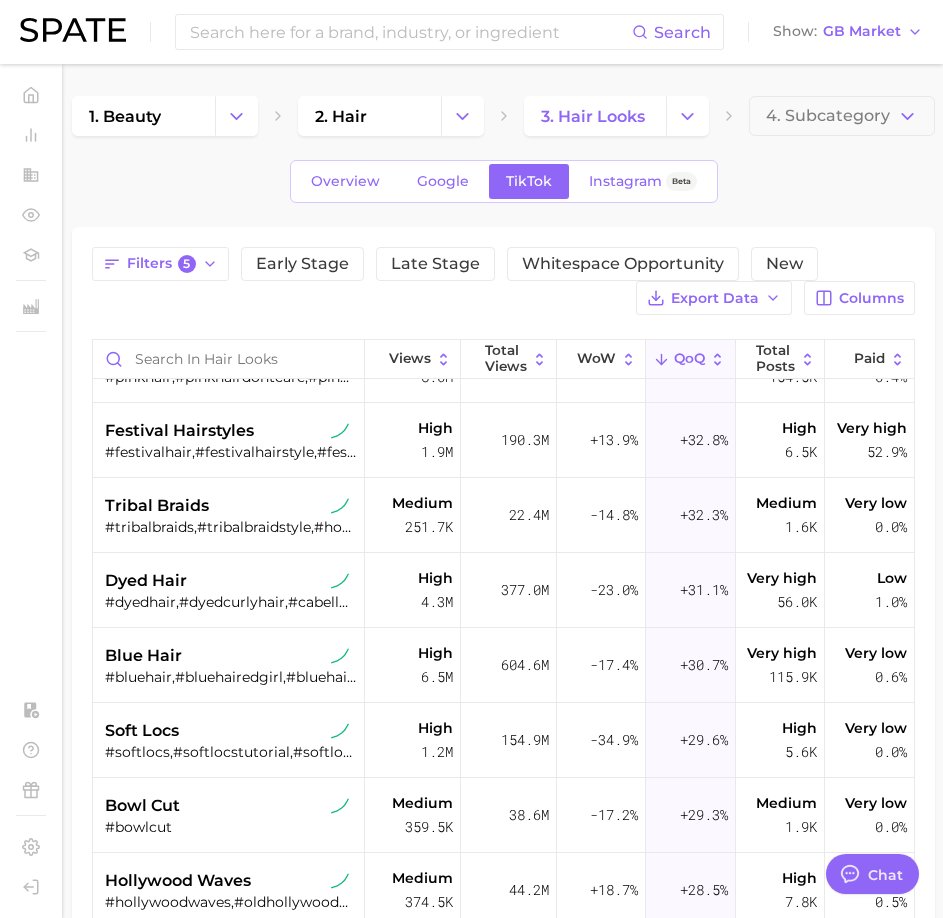 scroll, scrollTop: 3116, scrollLeft: 0, axis: vertical 